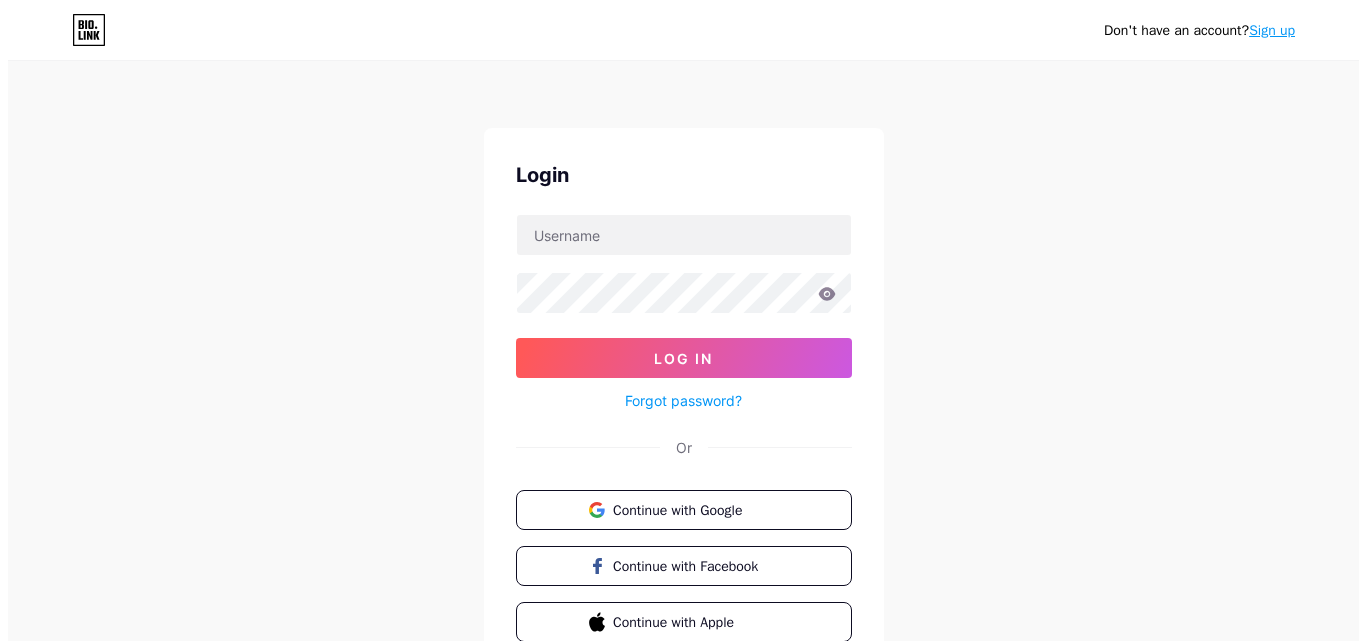 scroll, scrollTop: 0, scrollLeft: 0, axis: both 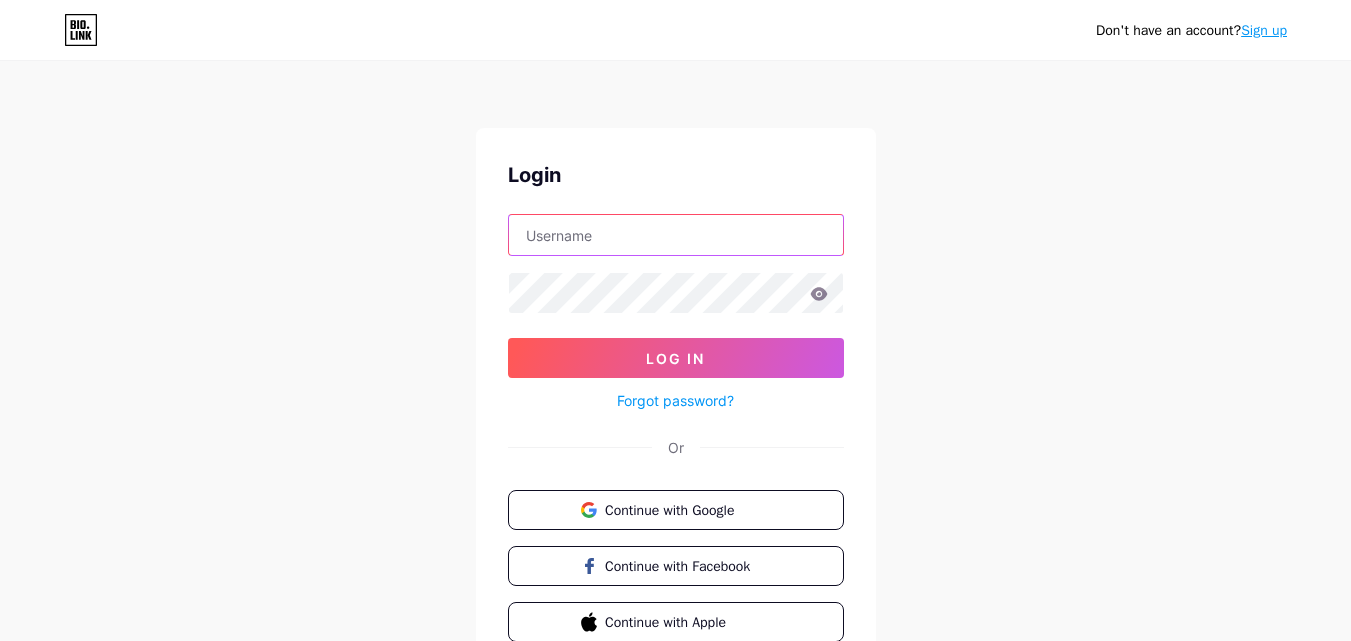 click at bounding box center [676, 235] 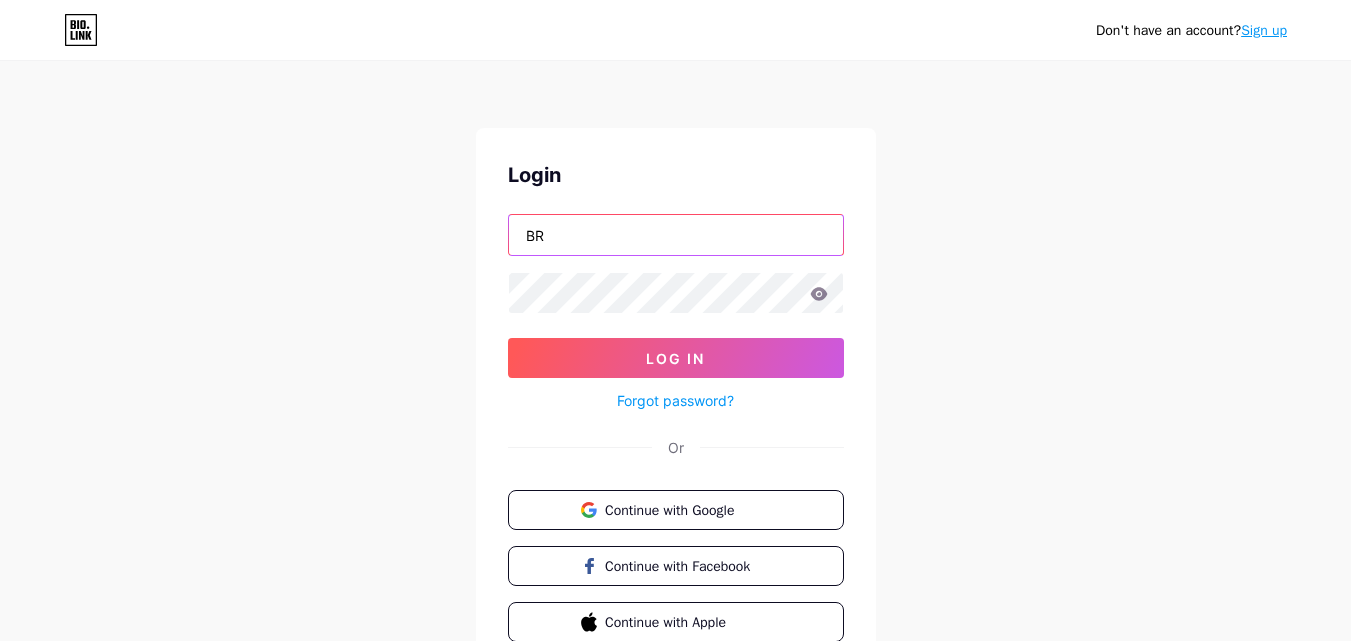type on "B" 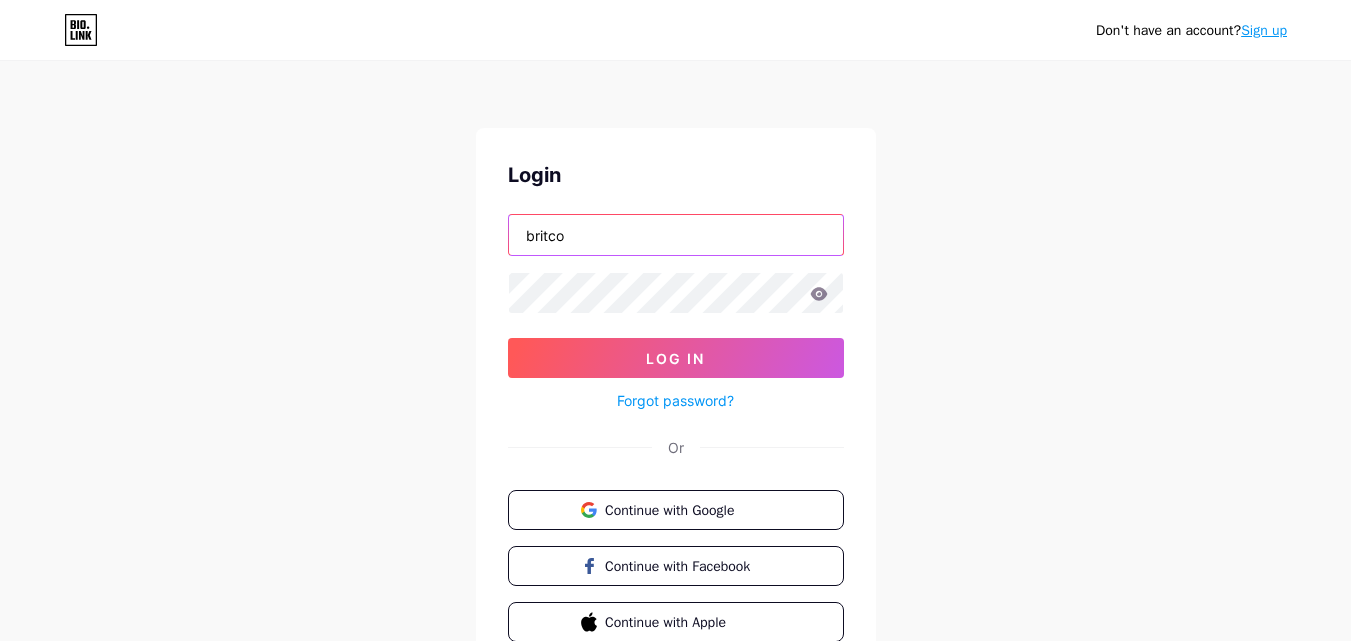 type on "britco" 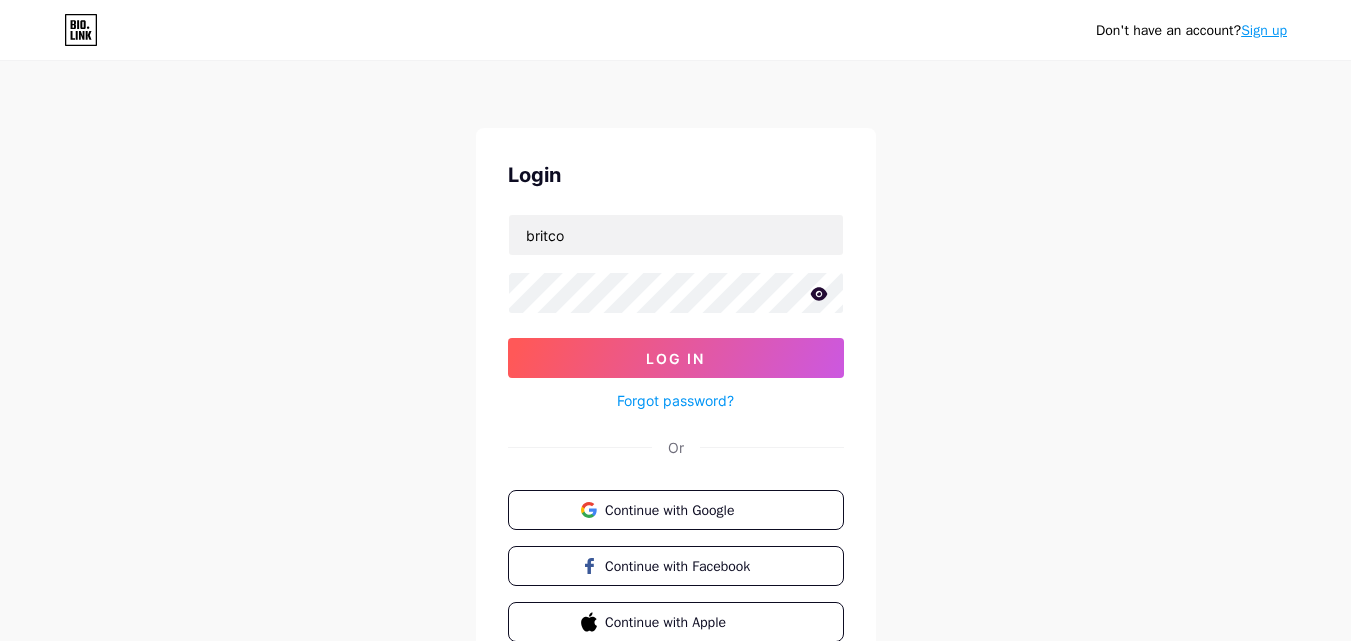 click 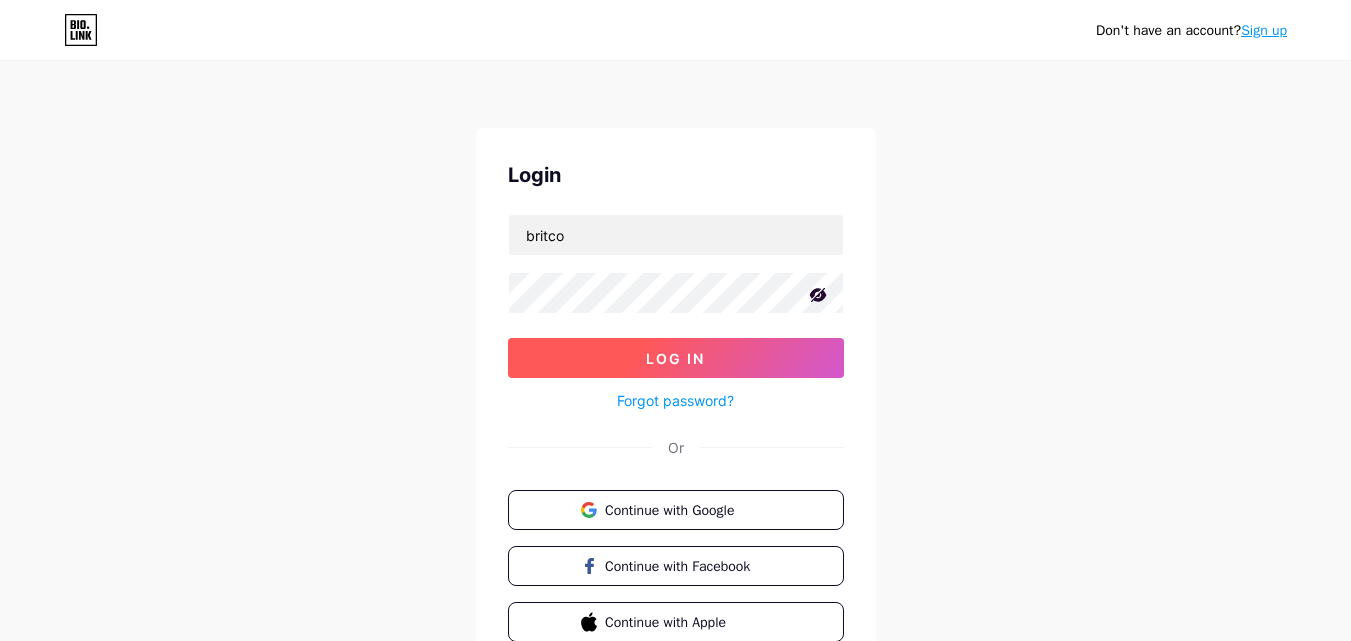 click on "Log In" at bounding box center (676, 358) 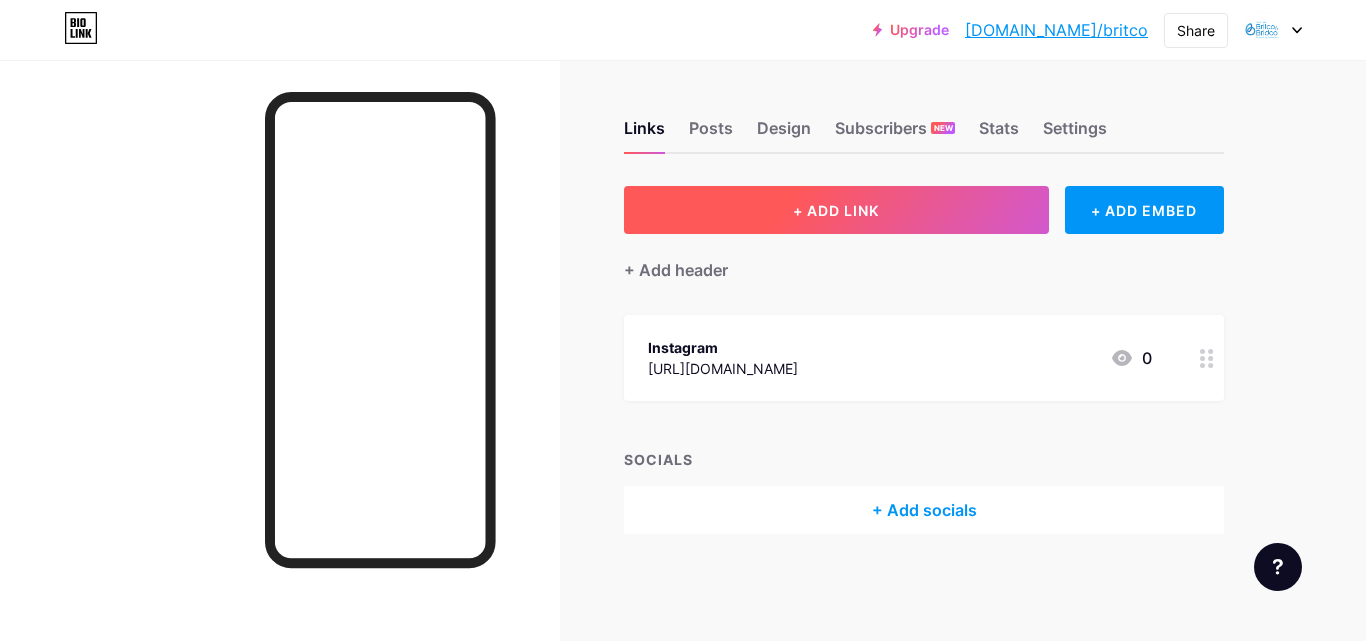 click on "+ ADD LINK" at bounding box center (836, 210) 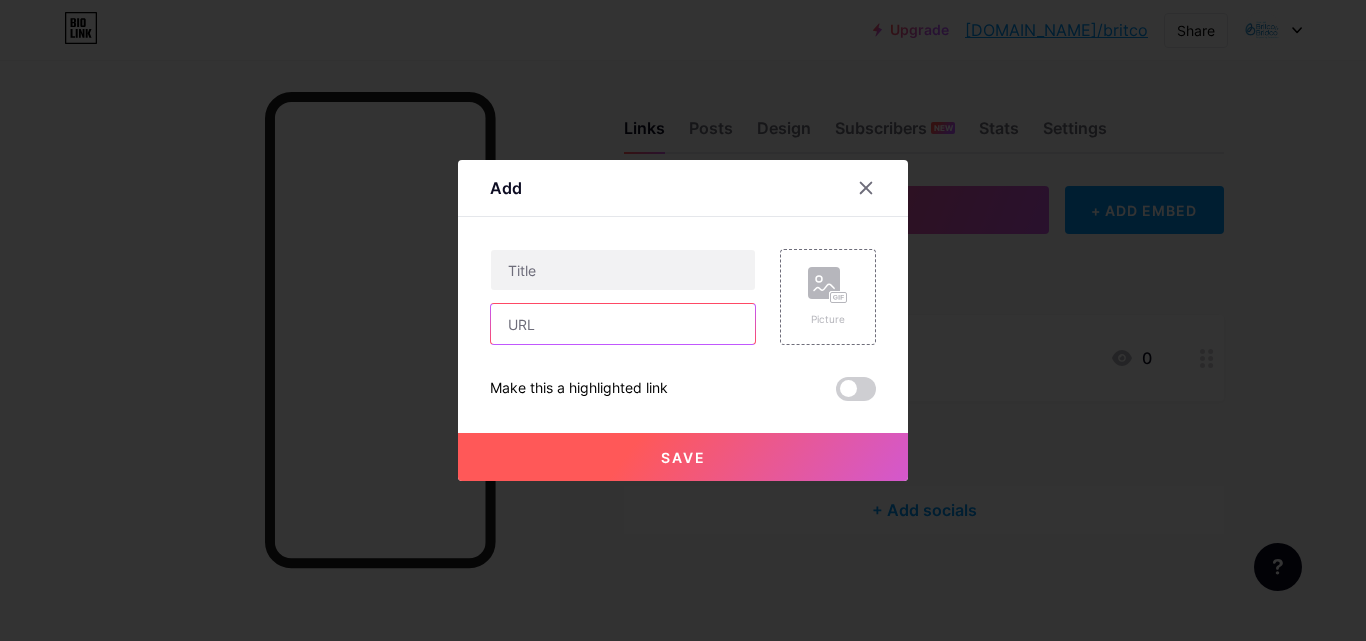 click at bounding box center [623, 324] 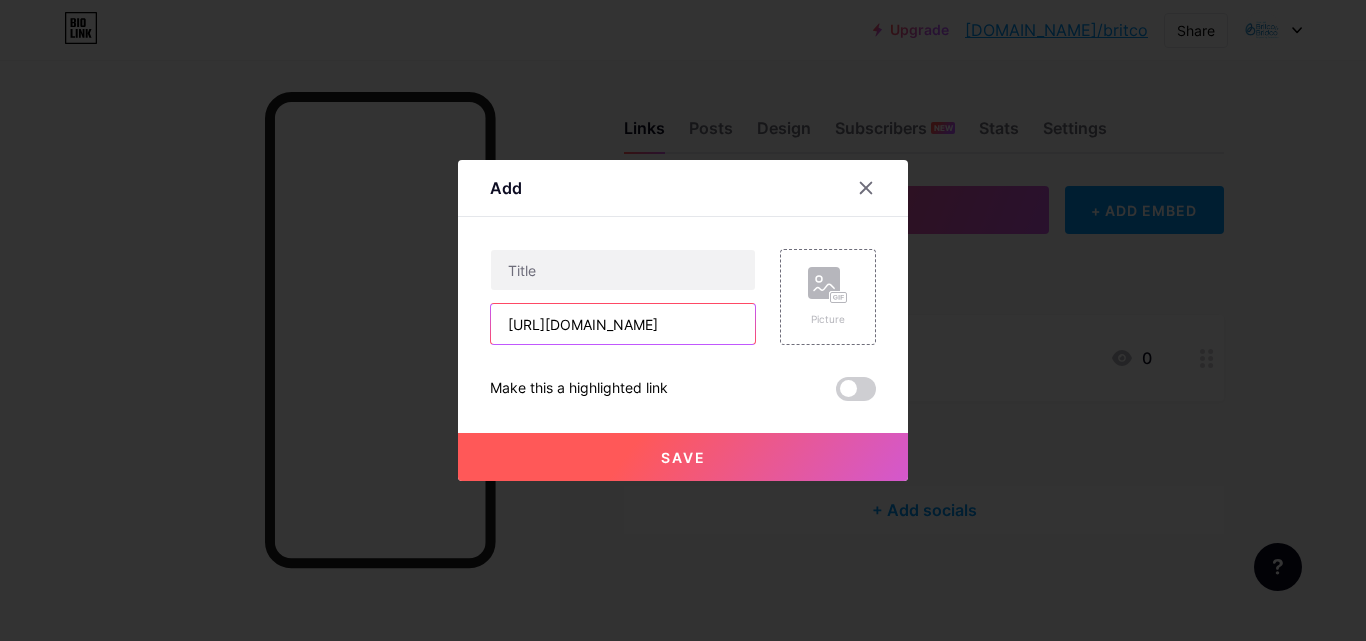 scroll, scrollTop: 0, scrollLeft: 165, axis: horizontal 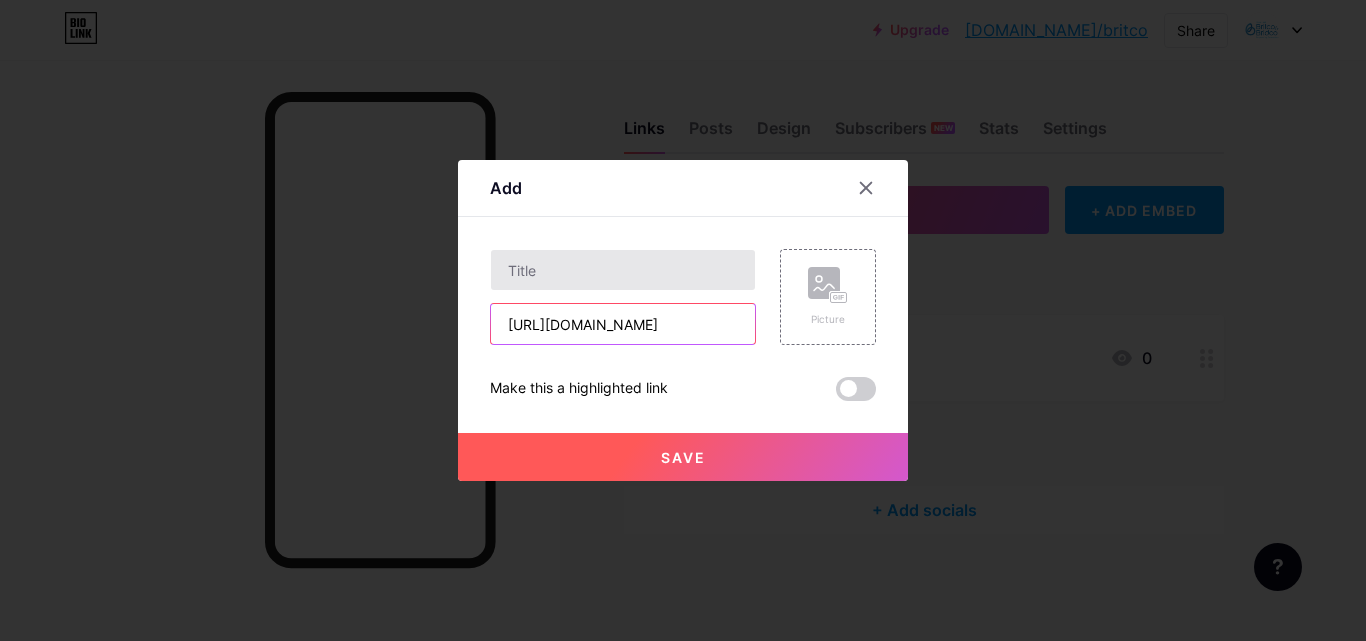 type on "[URL][DOMAIN_NAME]" 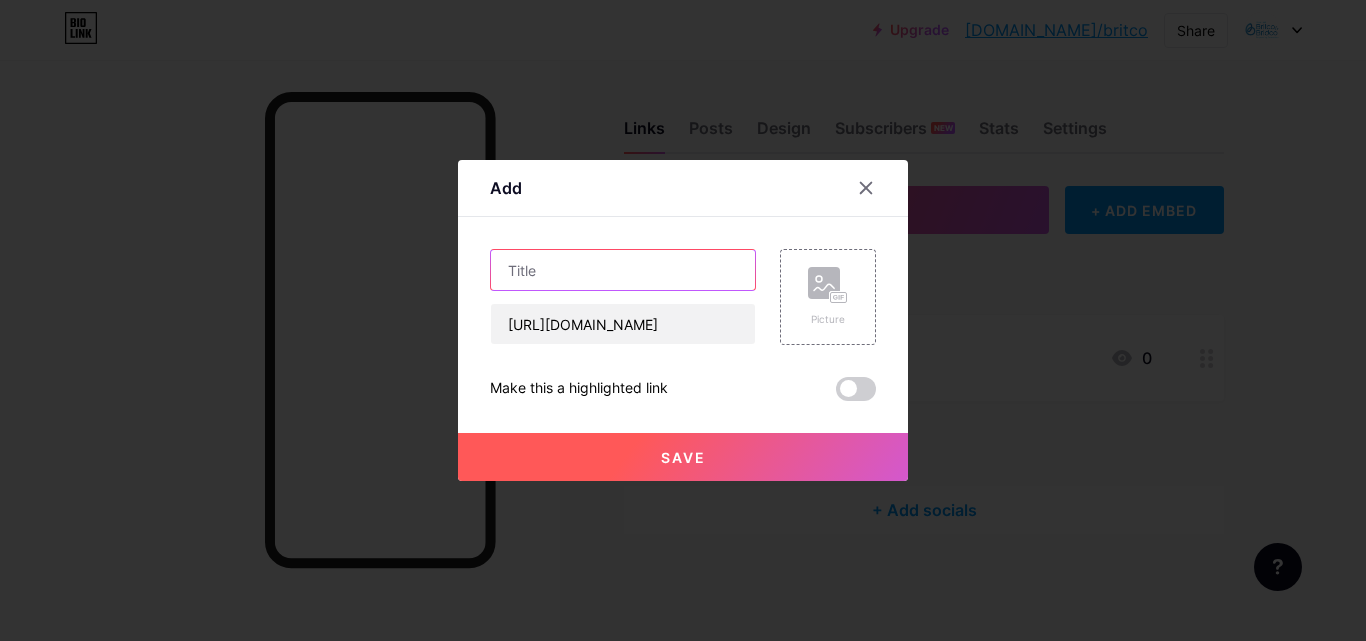 scroll, scrollTop: 0, scrollLeft: 0, axis: both 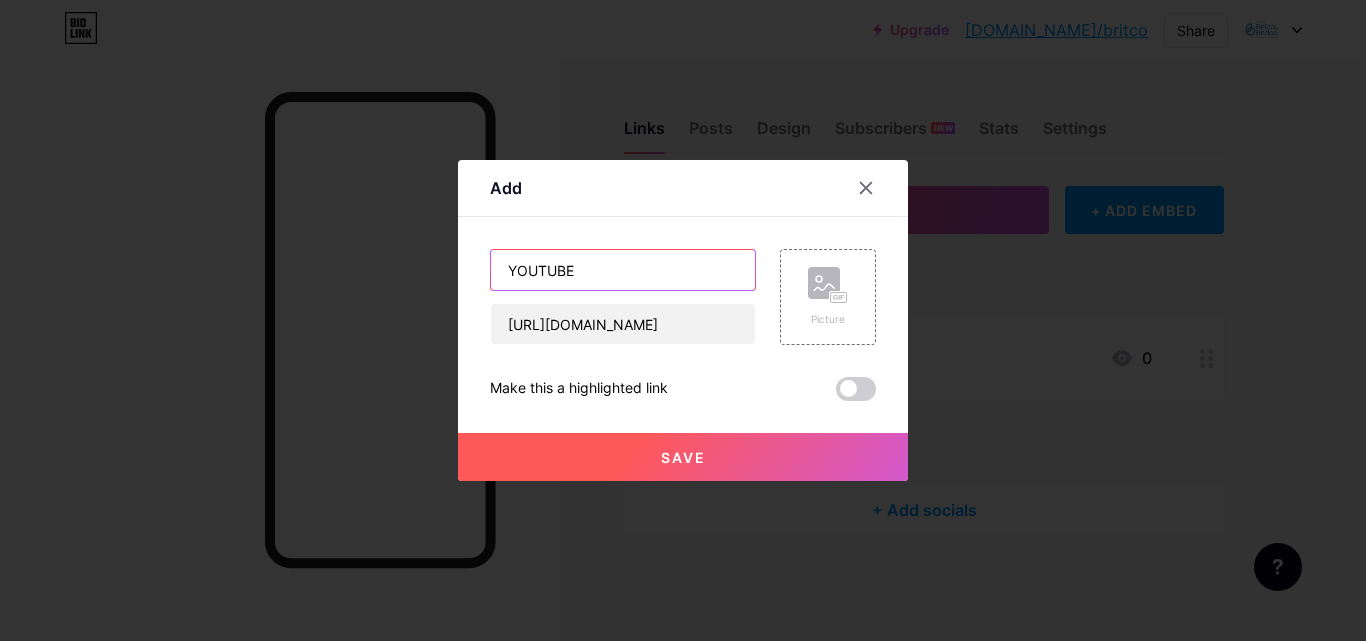 type on "YOUTUBE" 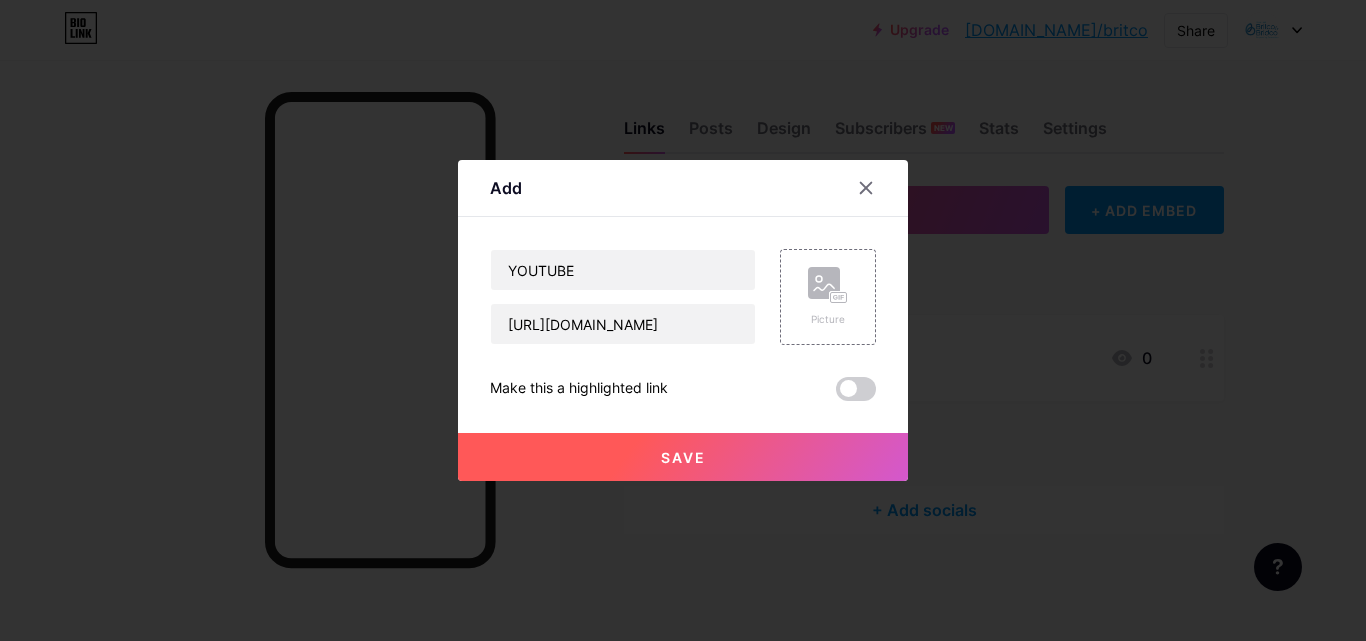 click on "Save" at bounding box center [683, 457] 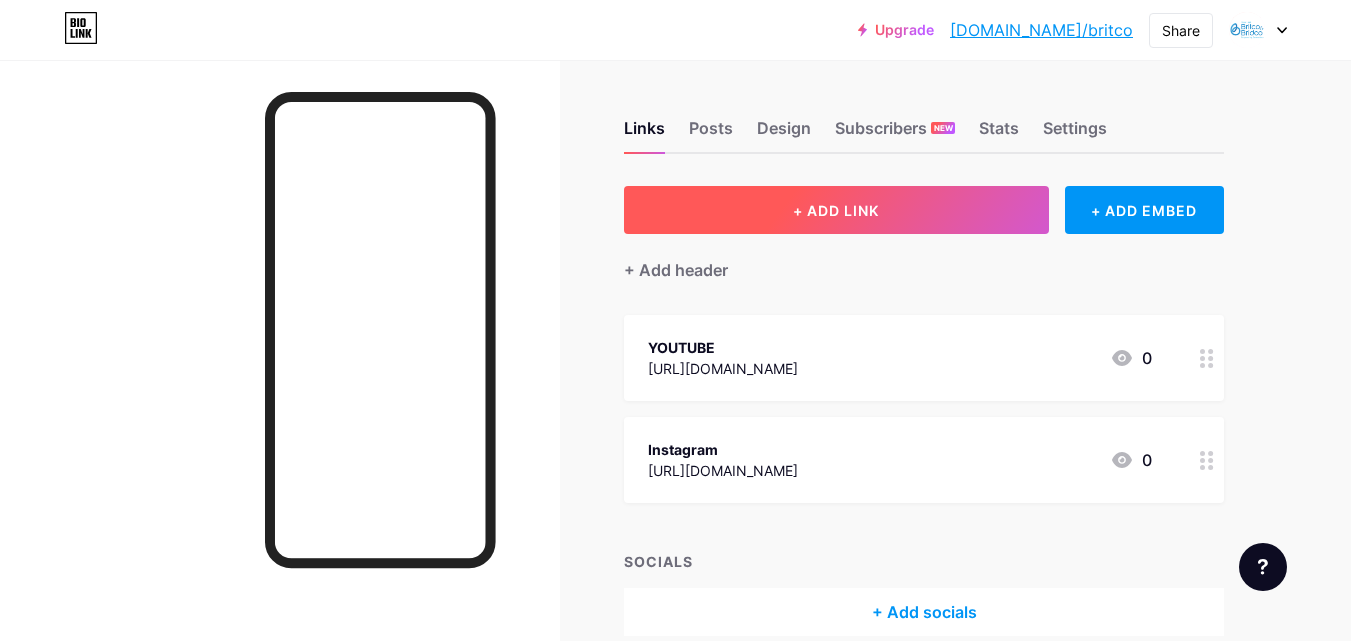 click on "+ ADD LINK" at bounding box center [836, 210] 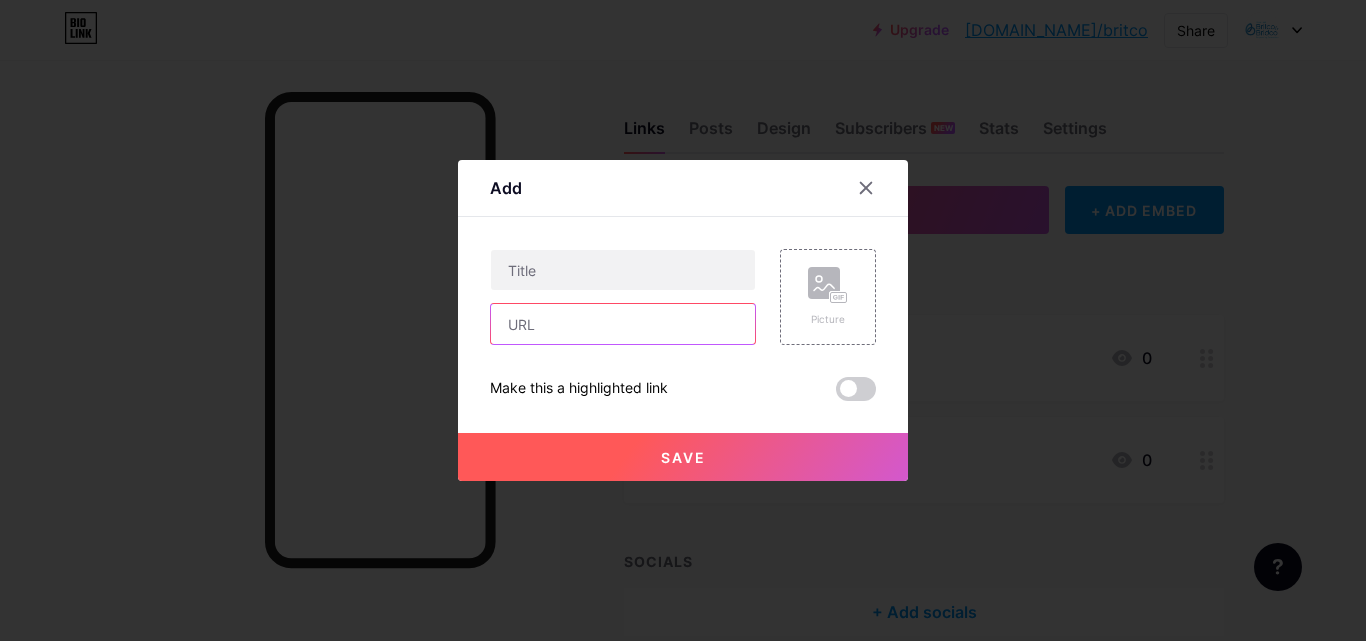 click at bounding box center [623, 324] 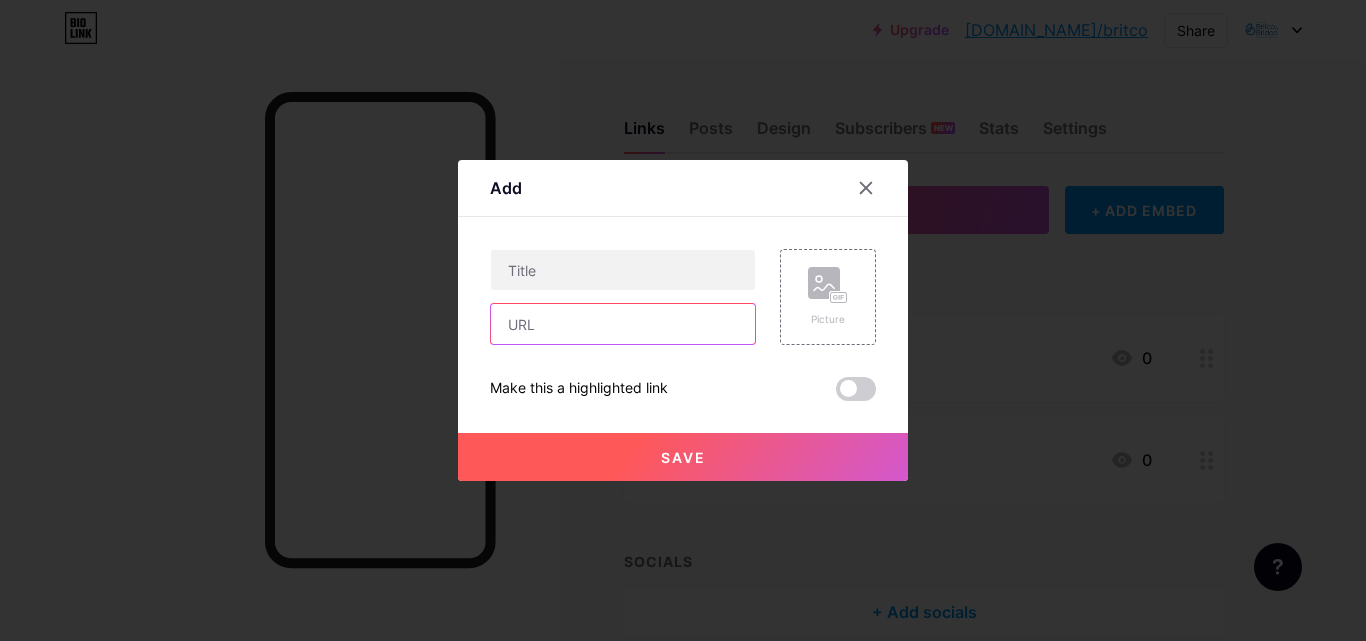 paste on "[URL][DOMAIN_NAME]" 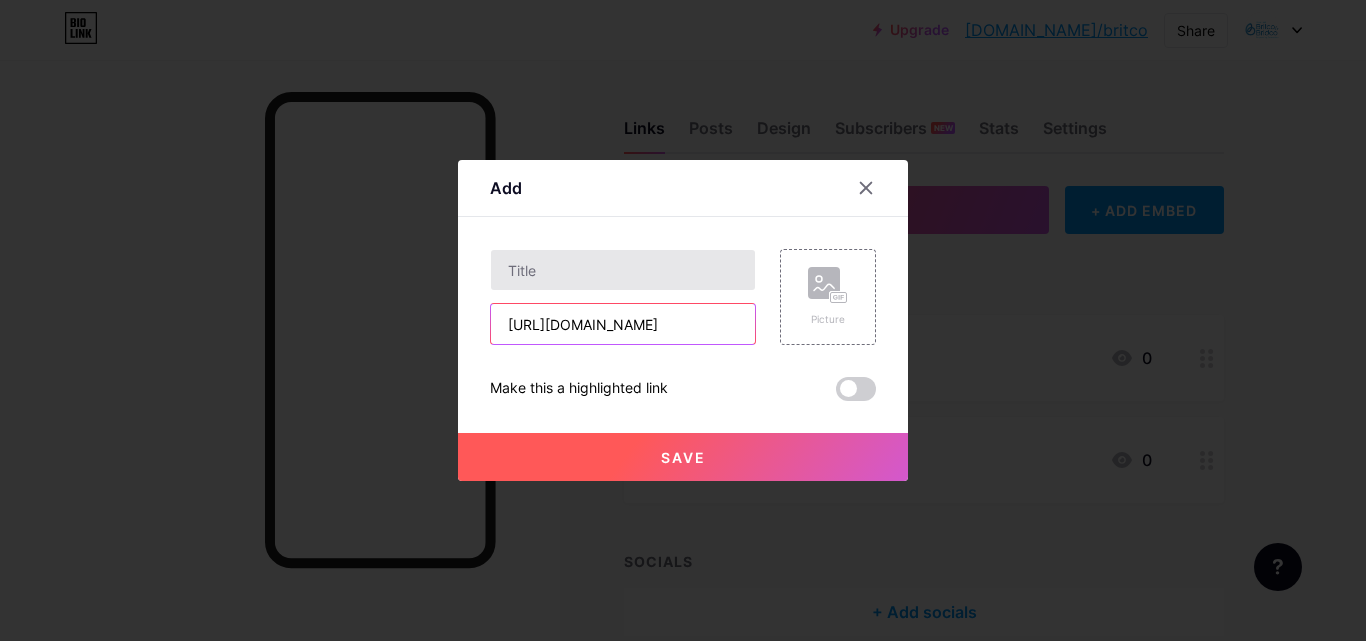 type on "[URL][DOMAIN_NAME]" 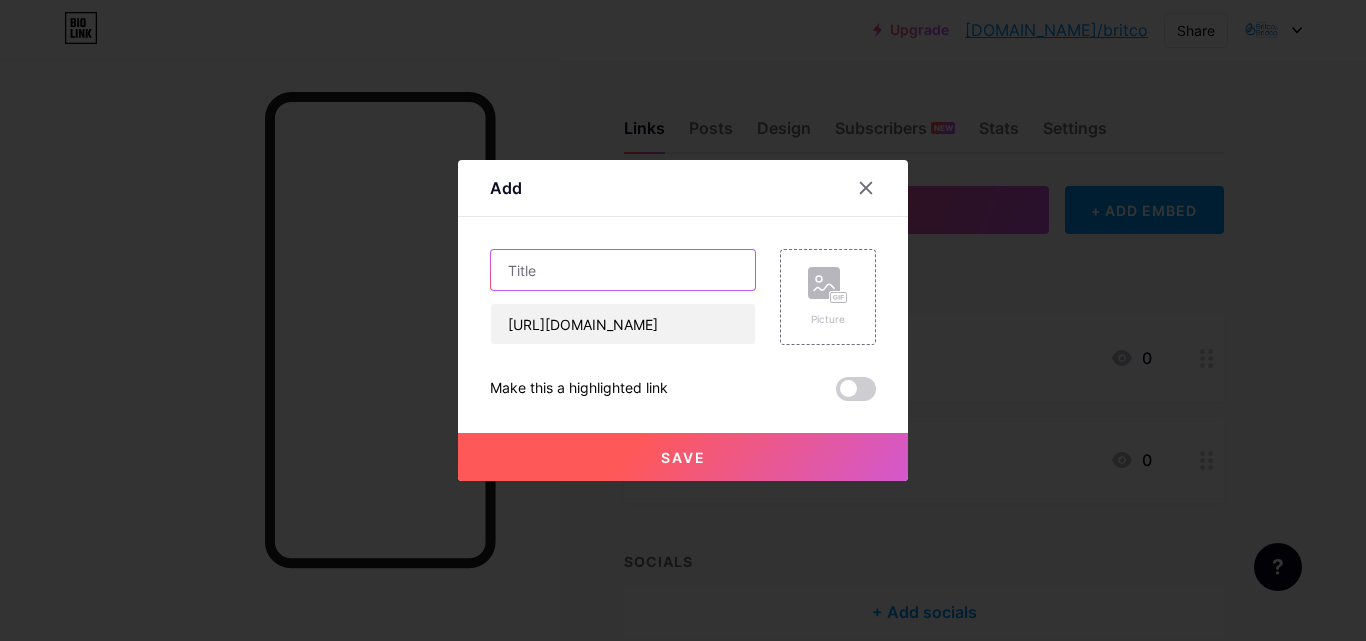 click at bounding box center (623, 270) 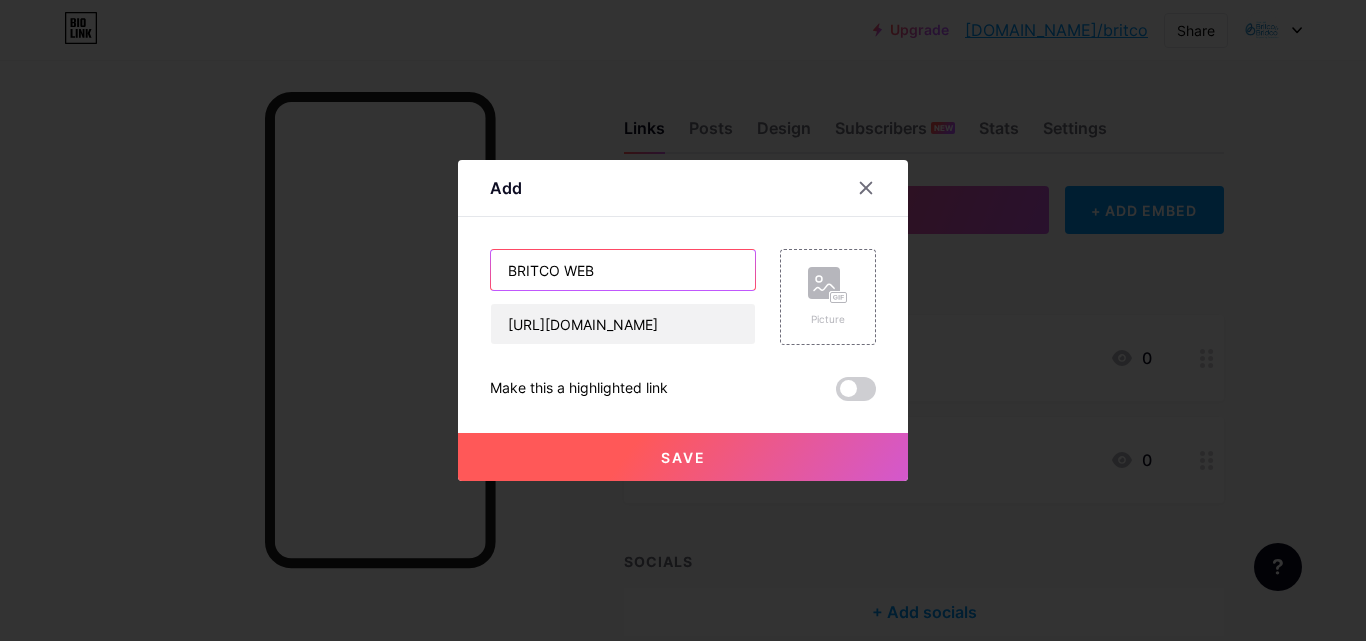 type on "BRITCO WEB" 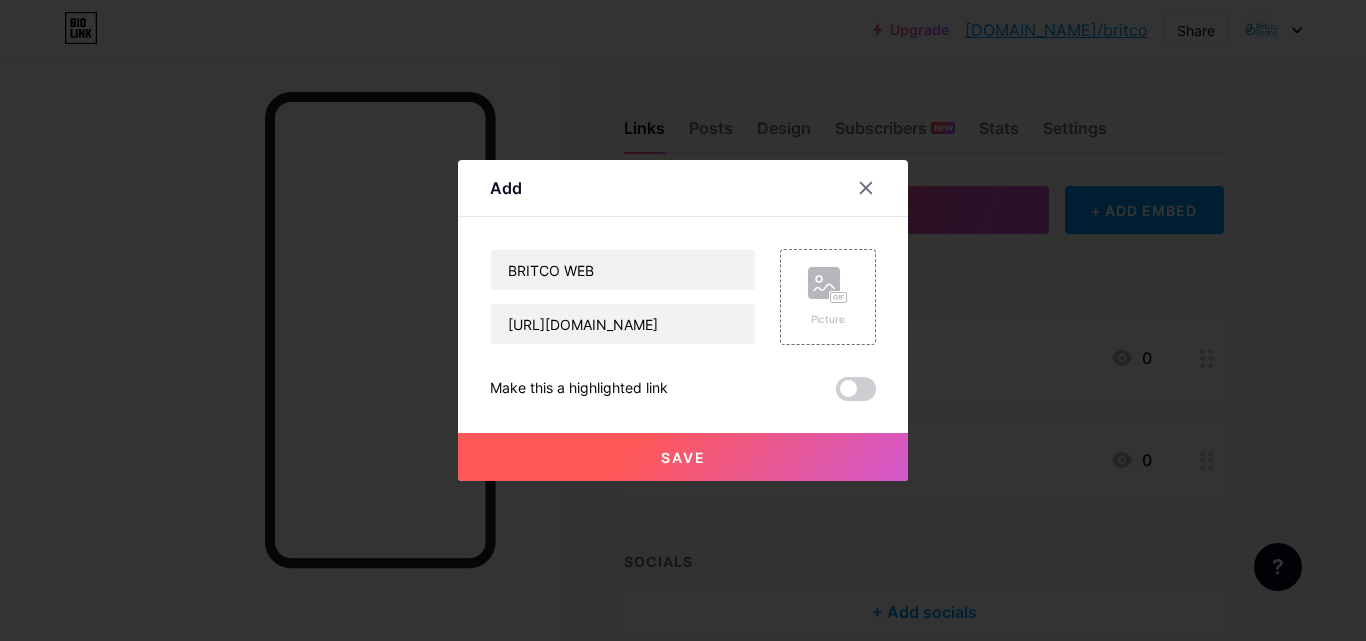 click on "Save" at bounding box center (683, 457) 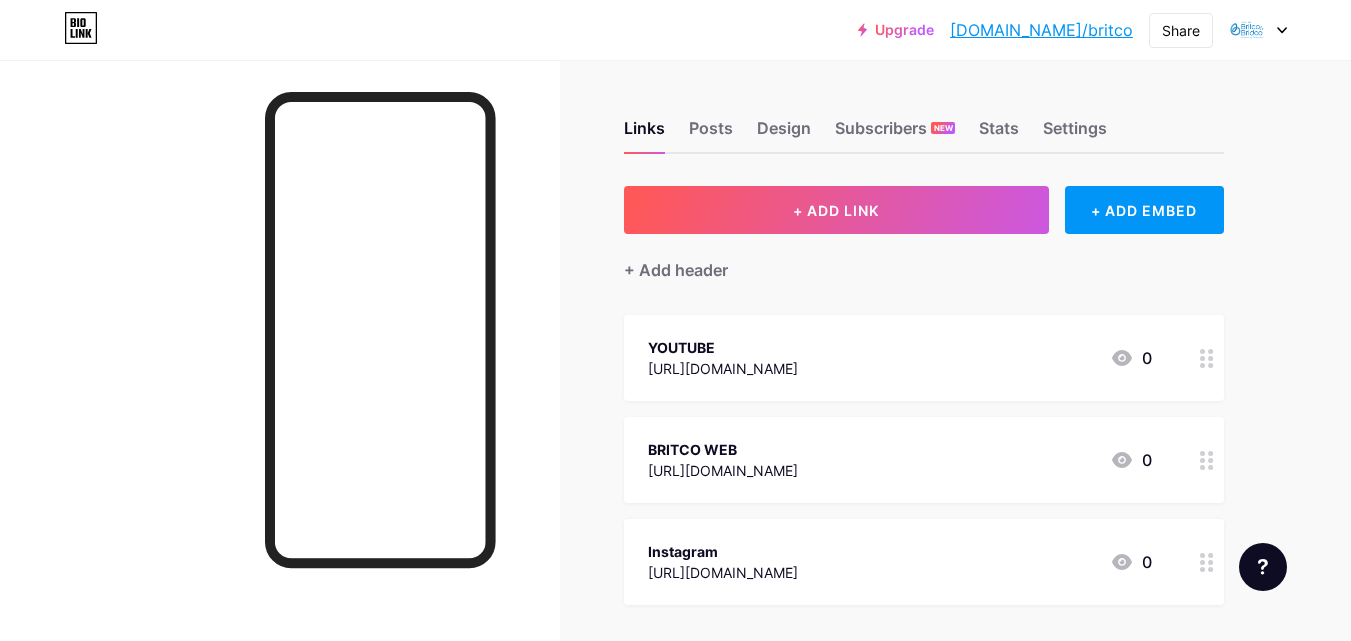 click on "+ ADD LINK     + ADD EMBED
+ Add header
YOUTUBE
[URL][DOMAIN_NAME]
0
BRITCO WEB
[URL][DOMAIN_NAME]
0
Instagram
[URL][DOMAIN_NAME]
0
SOCIALS     + Add socials" at bounding box center (924, 462) 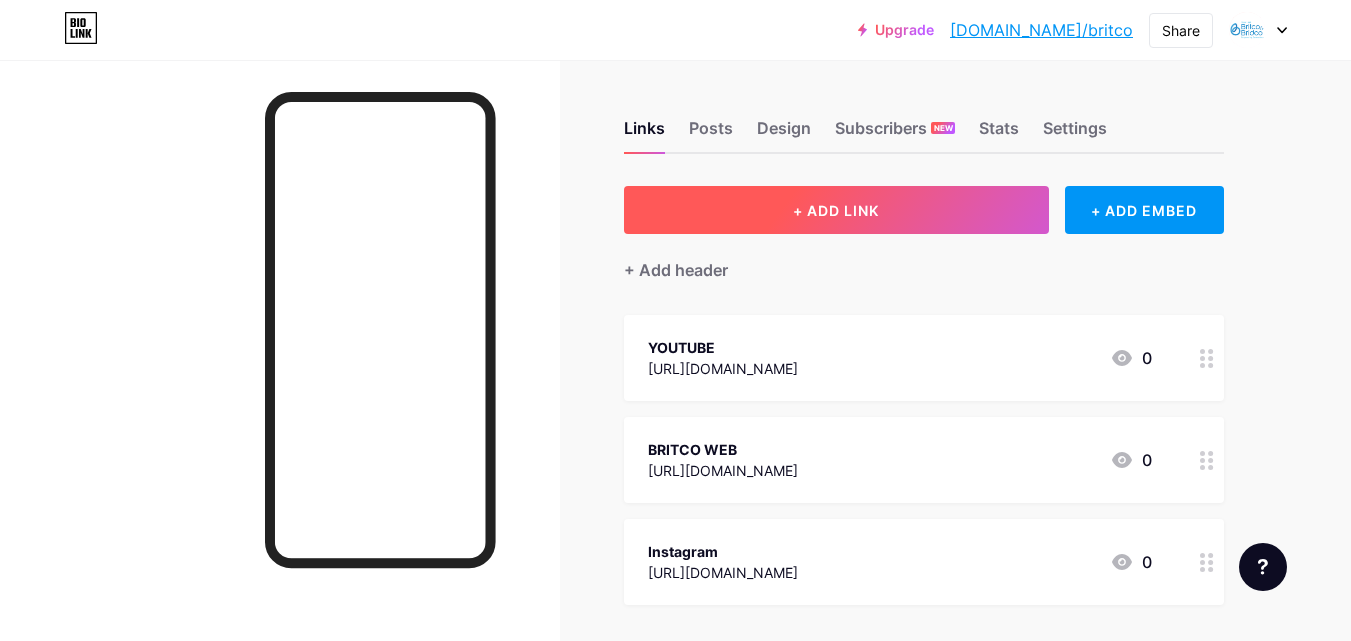 click on "+ ADD LINK" at bounding box center [836, 210] 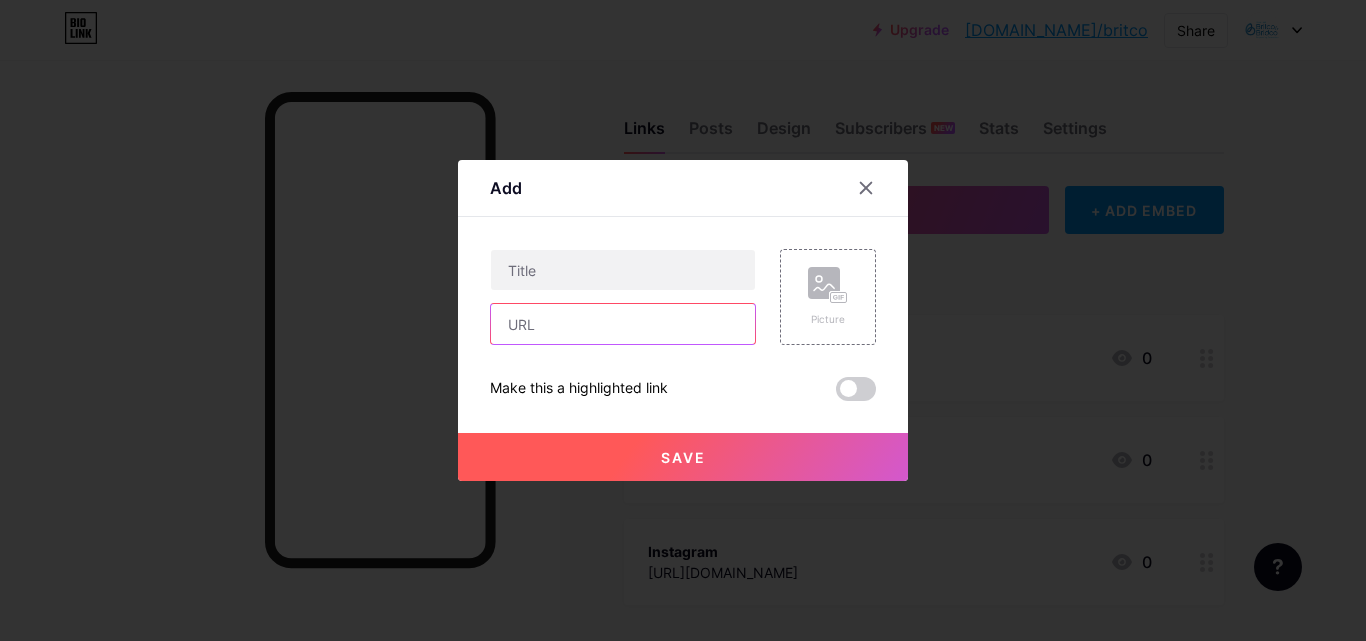 click at bounding box center [623, 324] 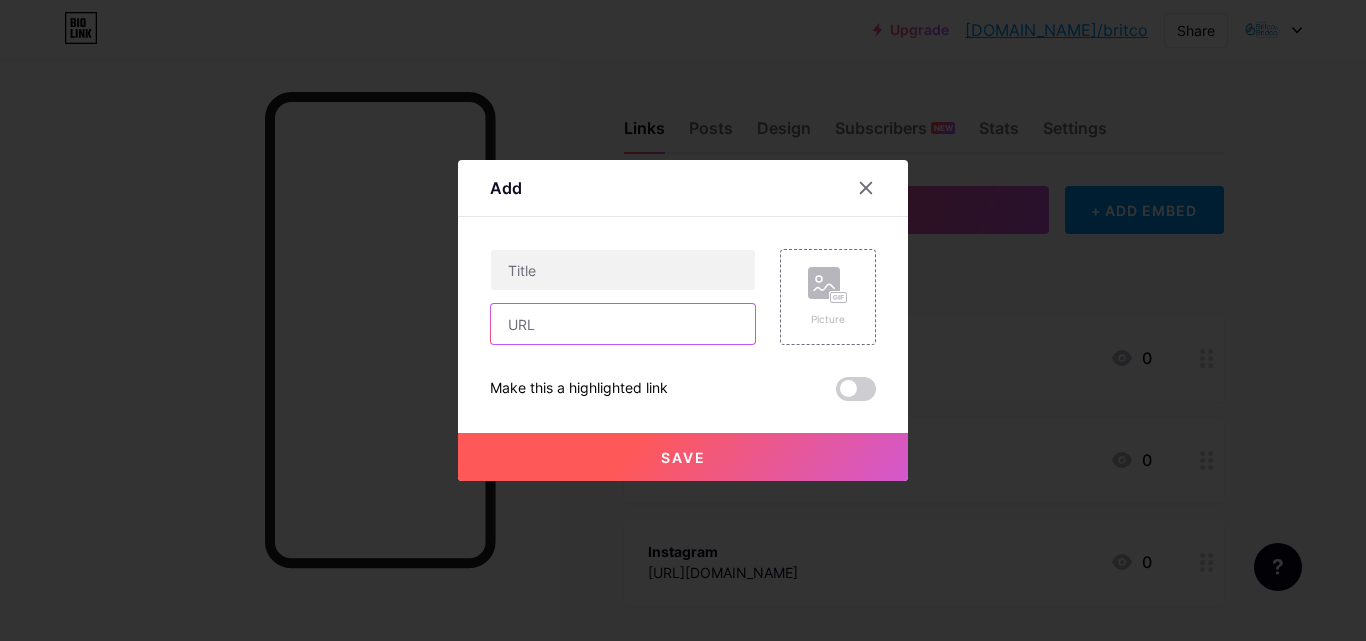 paste on "[URL][DOMAIN_NAME]" 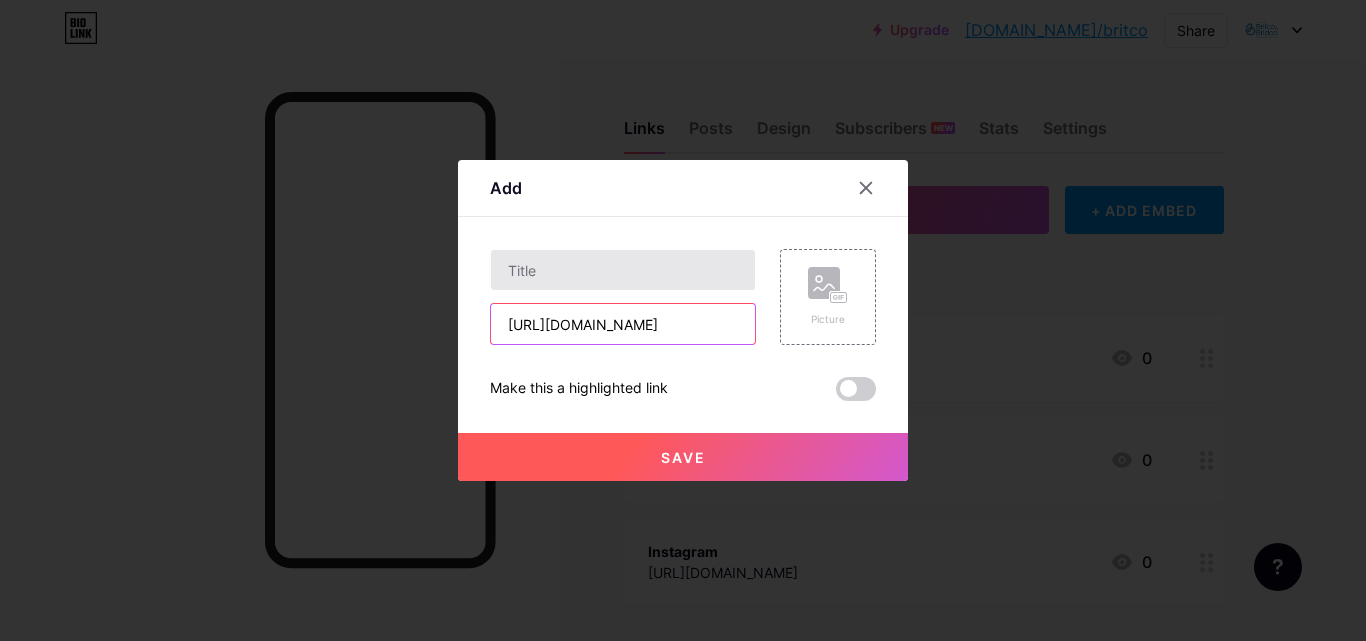 type on "[URL][DOMAIN_NAME]" 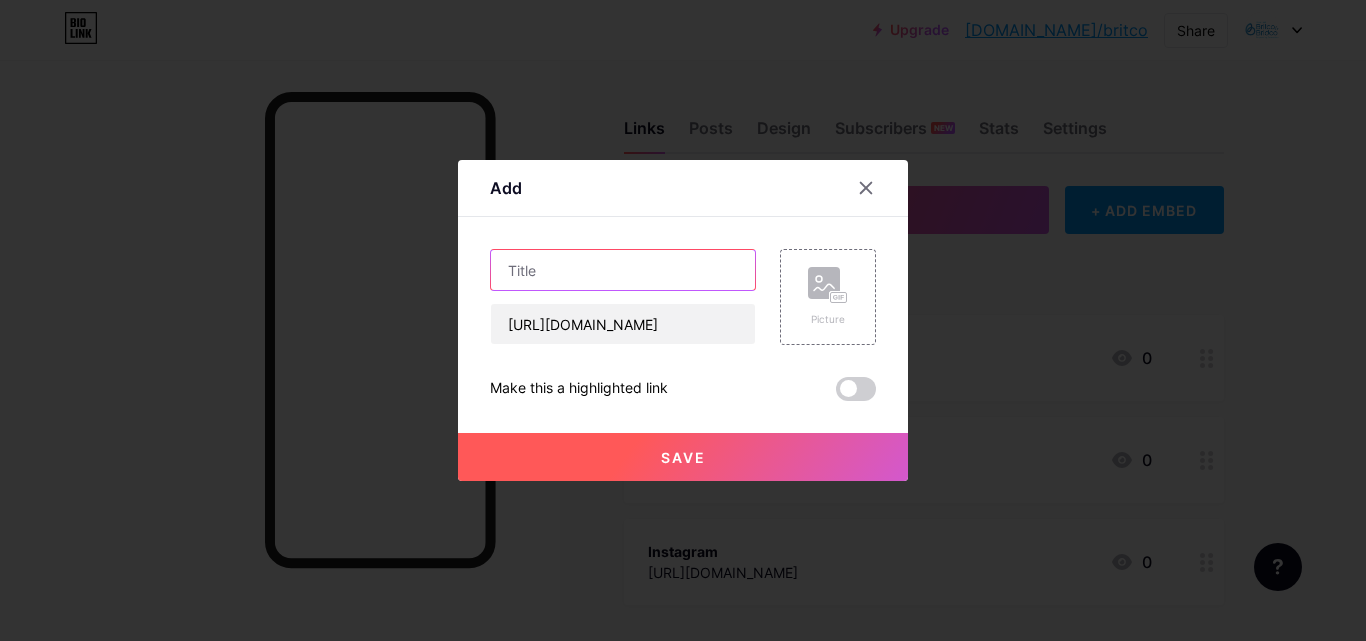 click at bounding box center (623, 270) 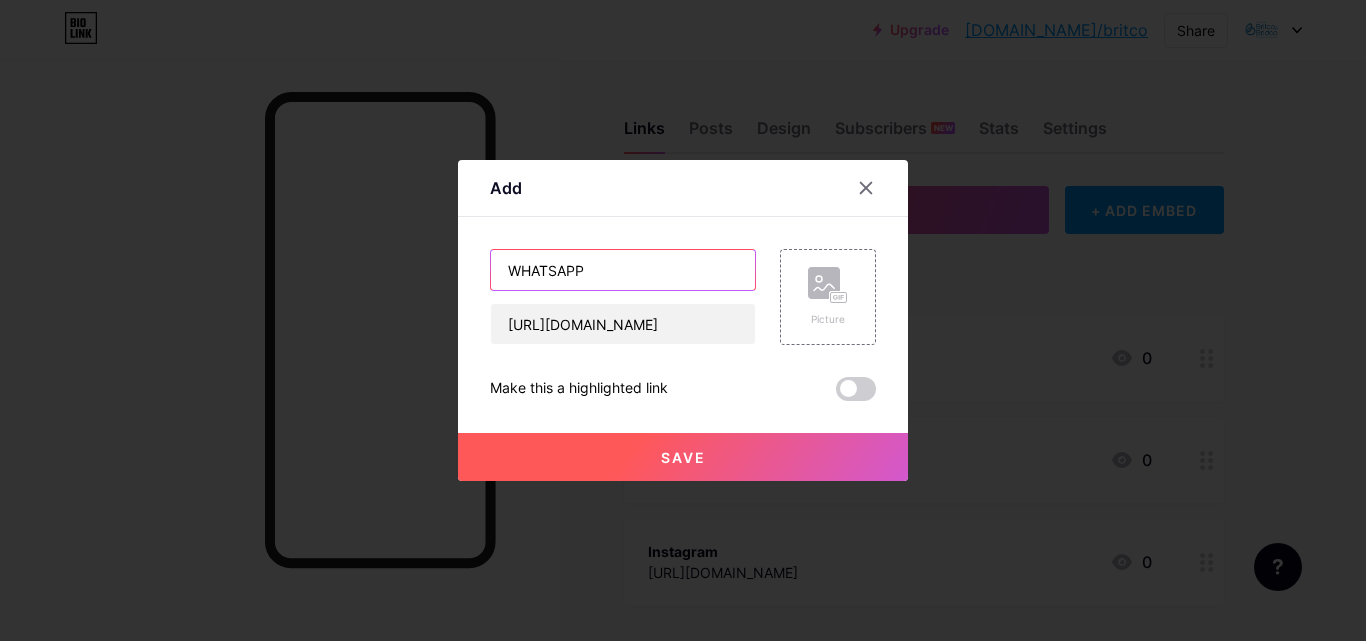 type on "WHATSAPP" 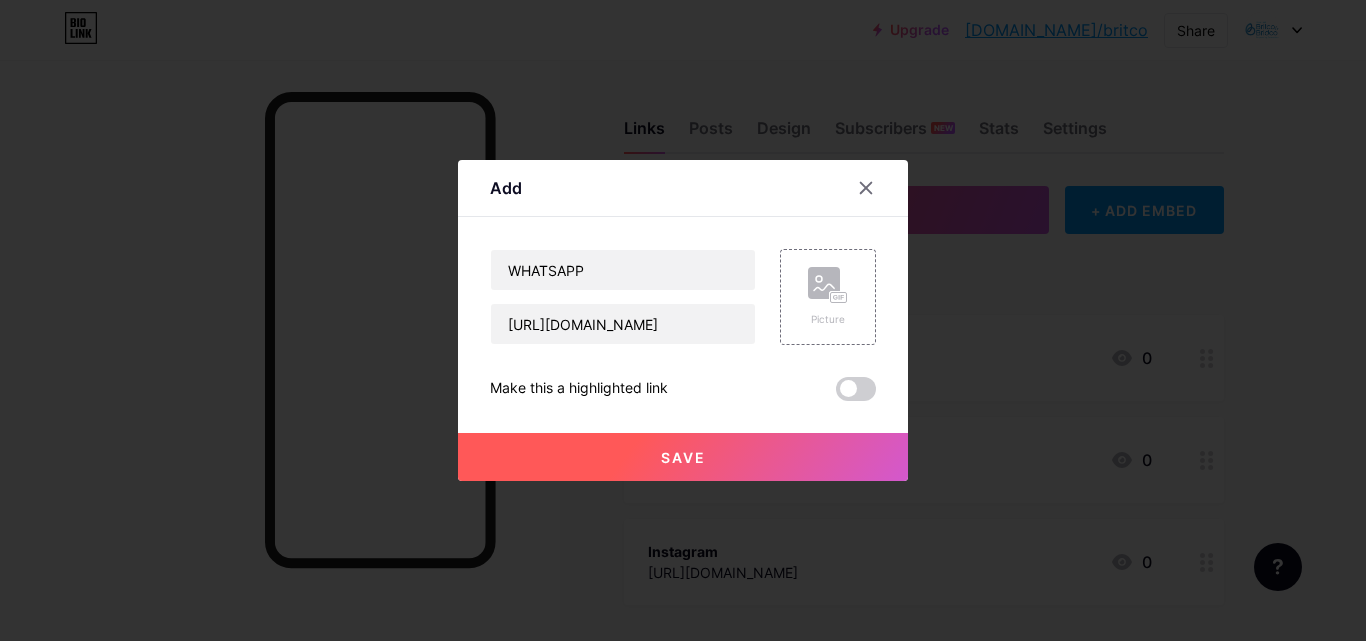 click on "Save" at bounding box center [683, 457] 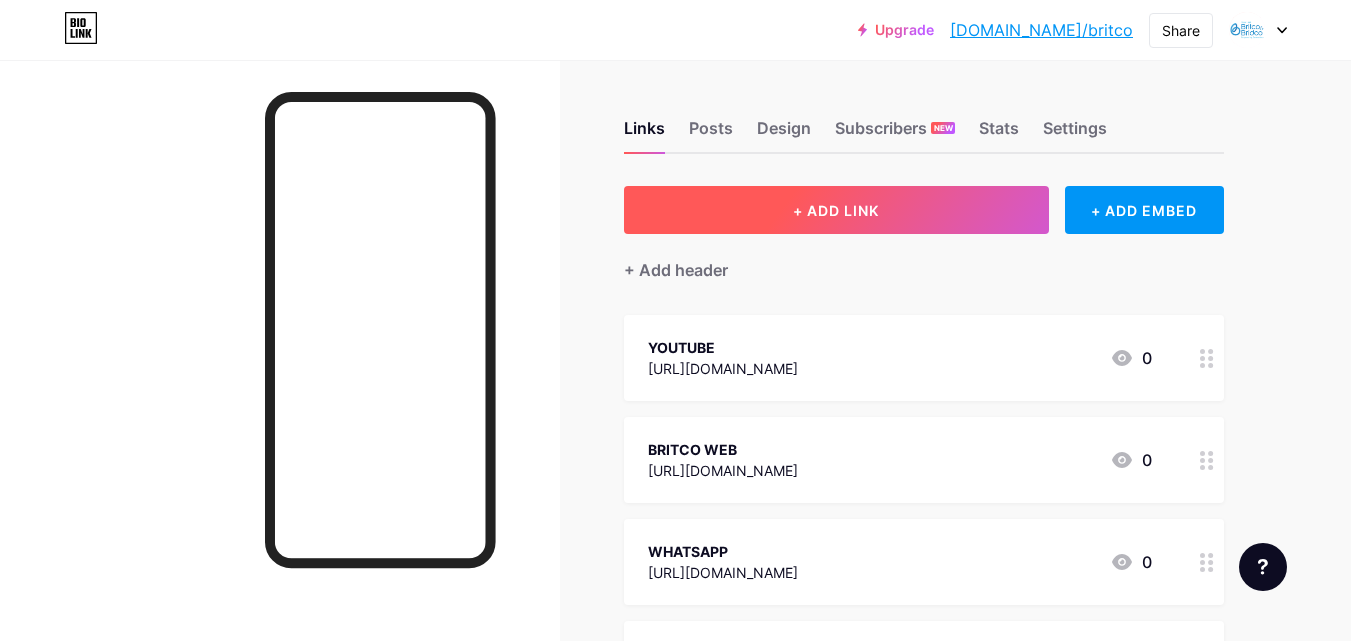 click on "+ ADD LINK" at bounding box center [836, 210] 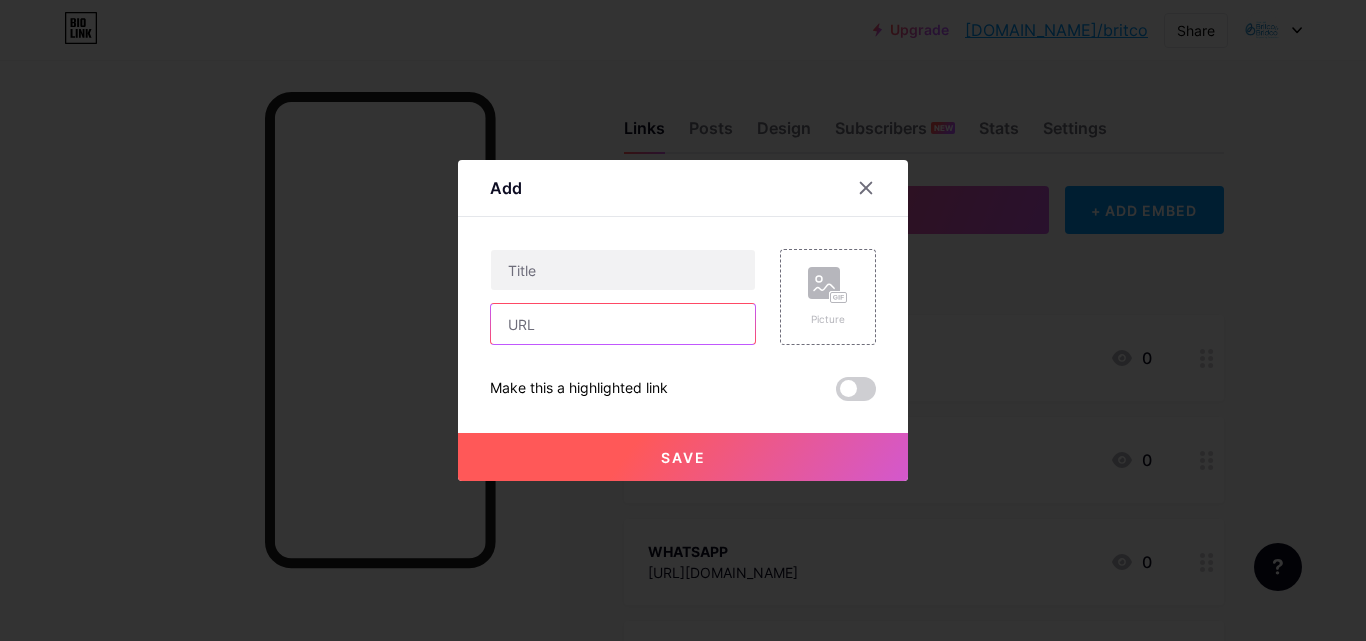 click at bounding box center [623, 324] 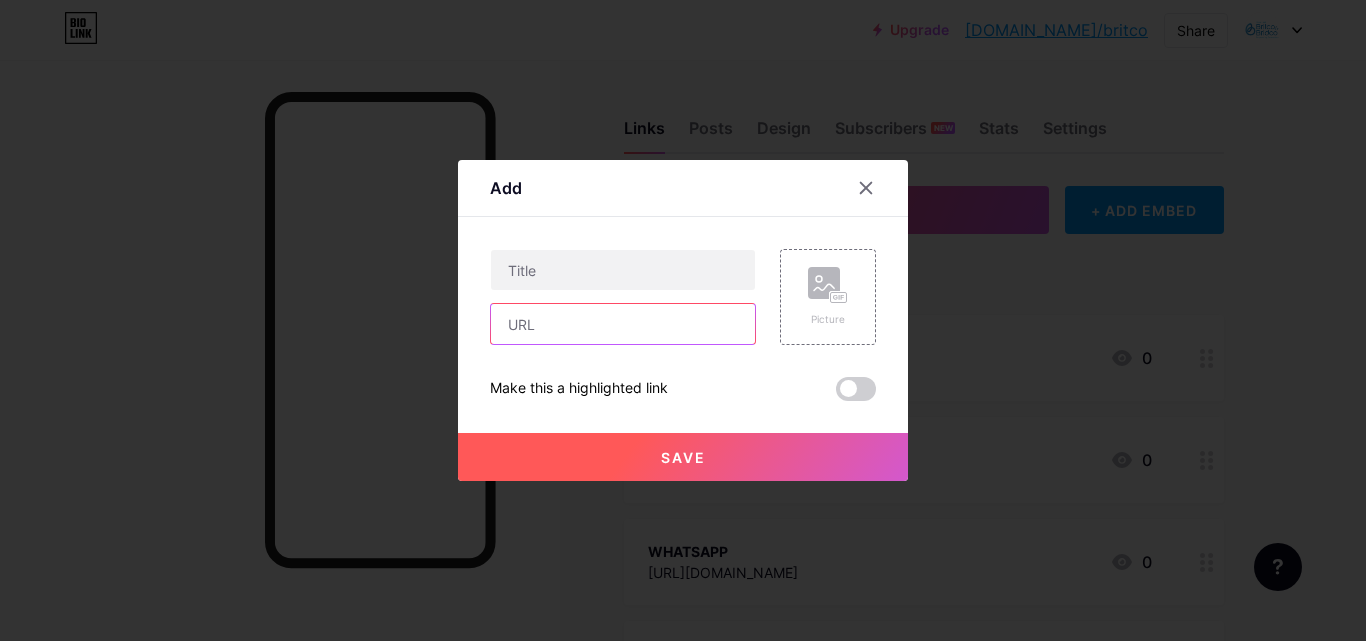 paste on "[URL][DOMAIN_NAME]" 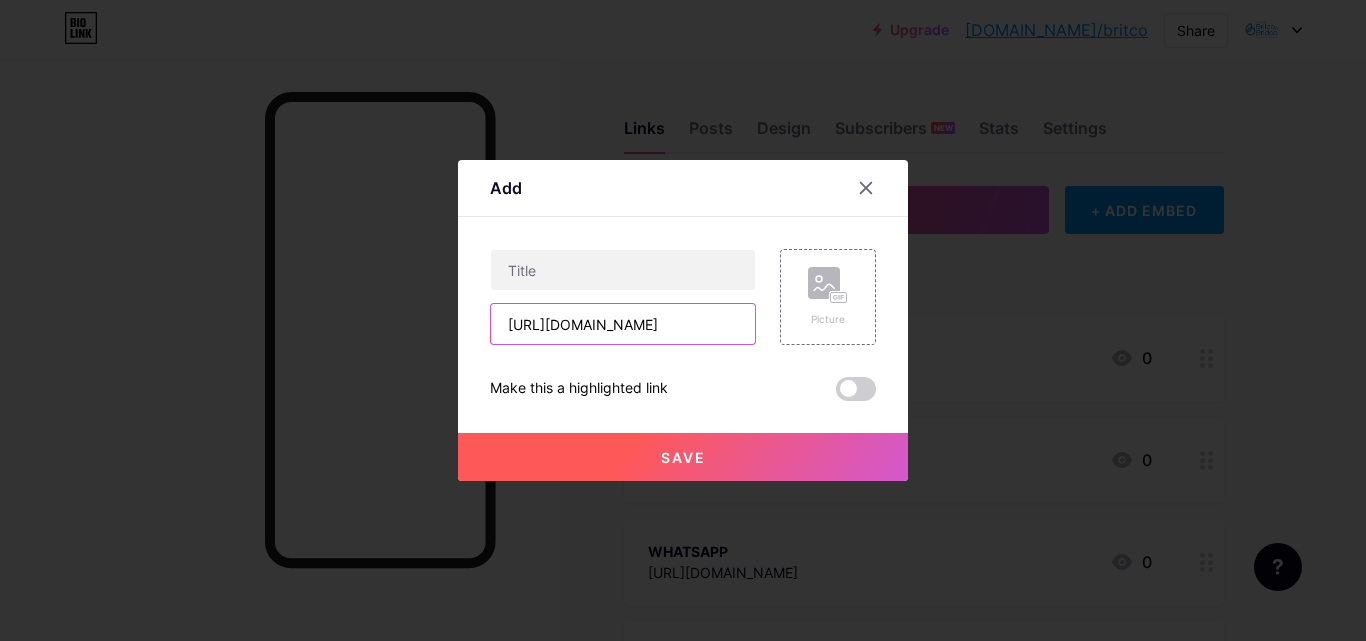 scroll, scrollTop: 0, scrollLeft: 91, axis: horizontal 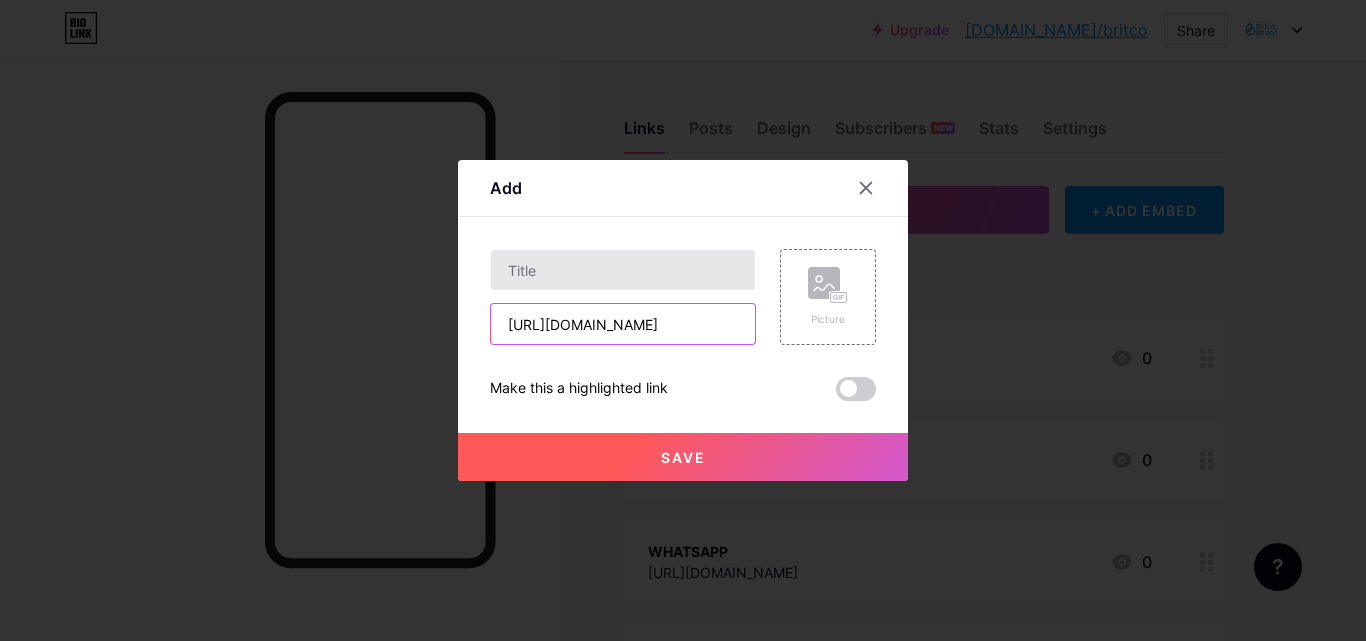 type on "[URL][DOMAIN_NAME]" 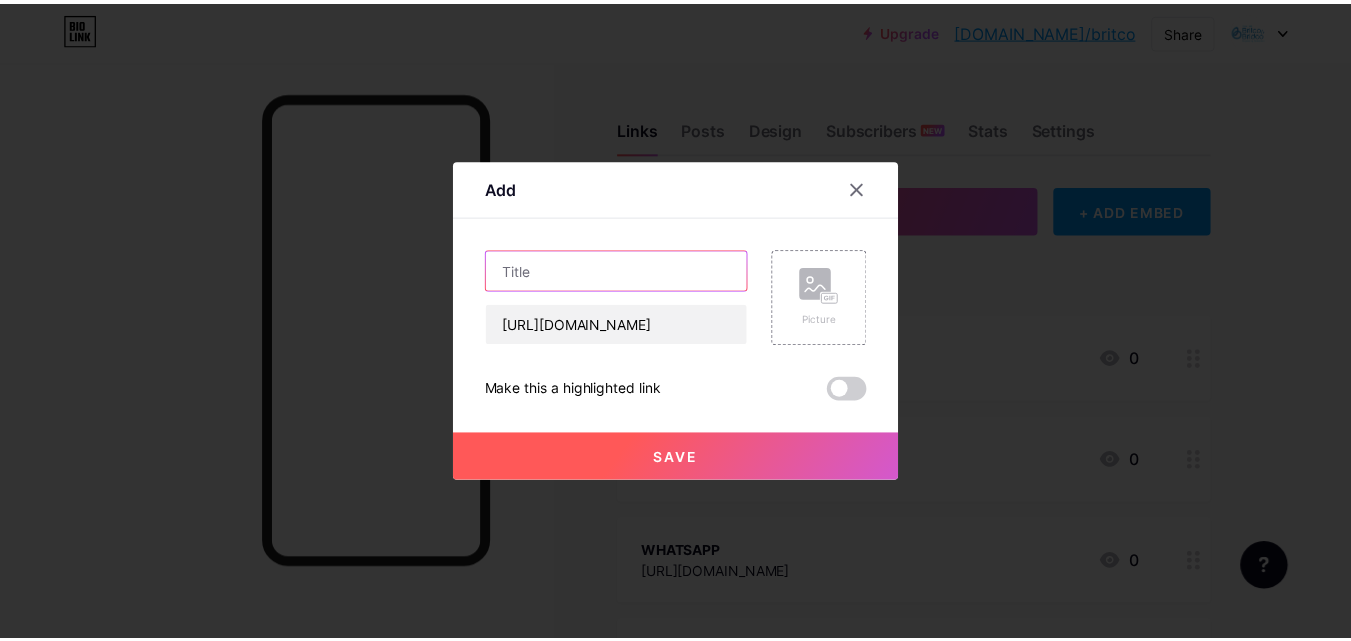 scroll, scrollTop: 0, scrollLeft: 0, axis: both 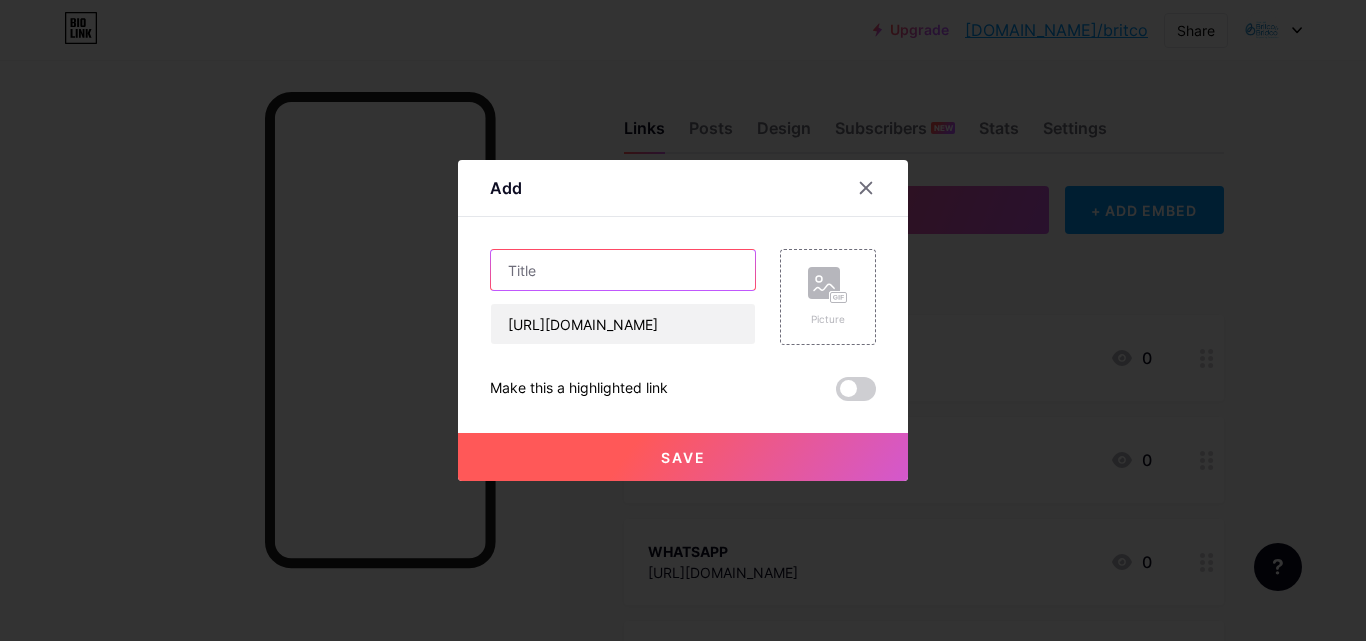 click at bounding box center [623, 270] 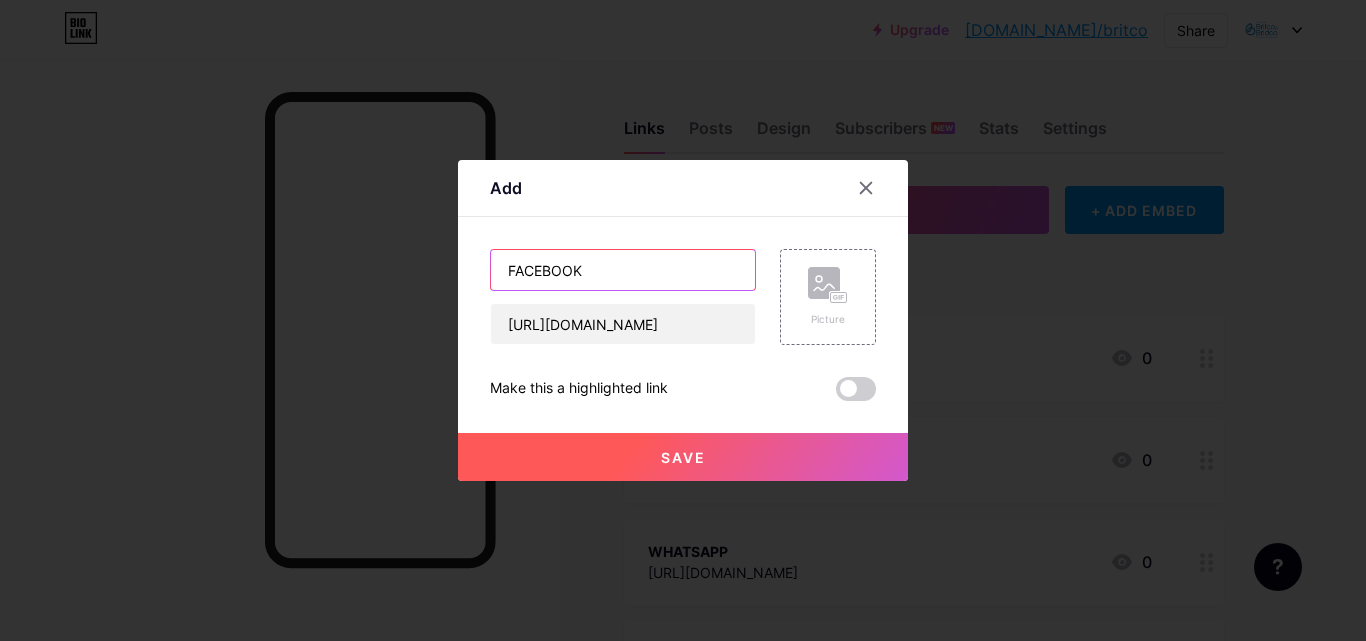 type on "FACEBOOK" 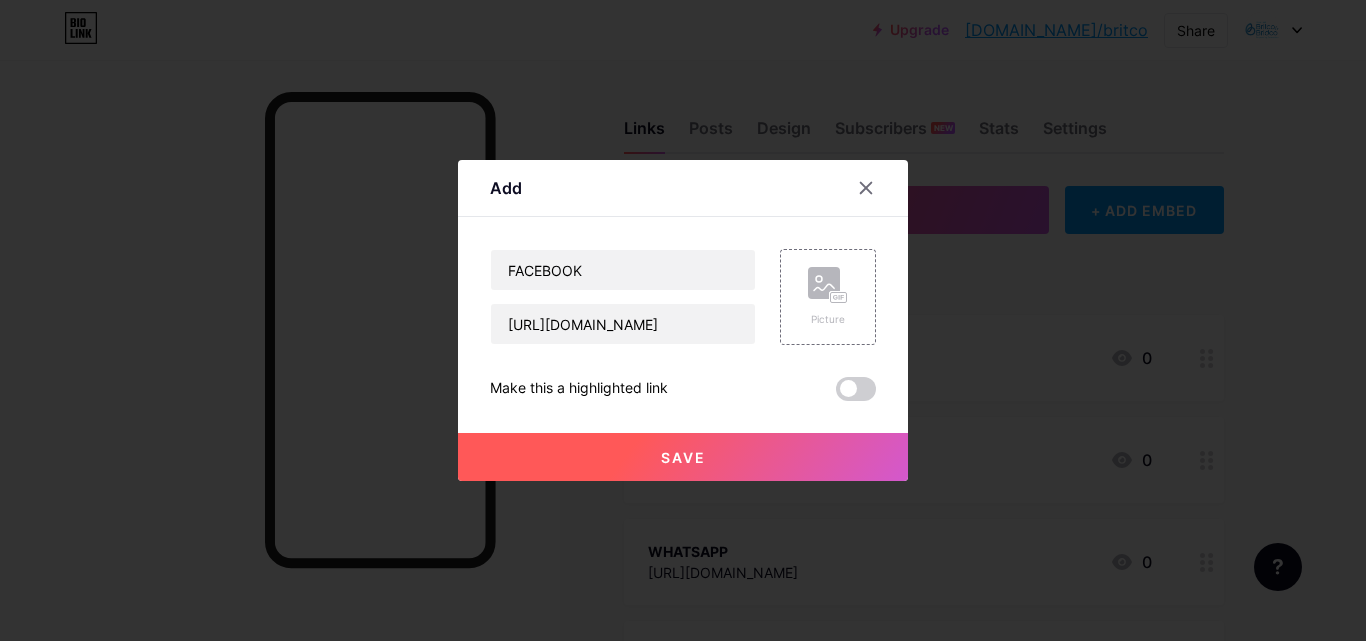 click on "Save" at bounding box center [683, 457] 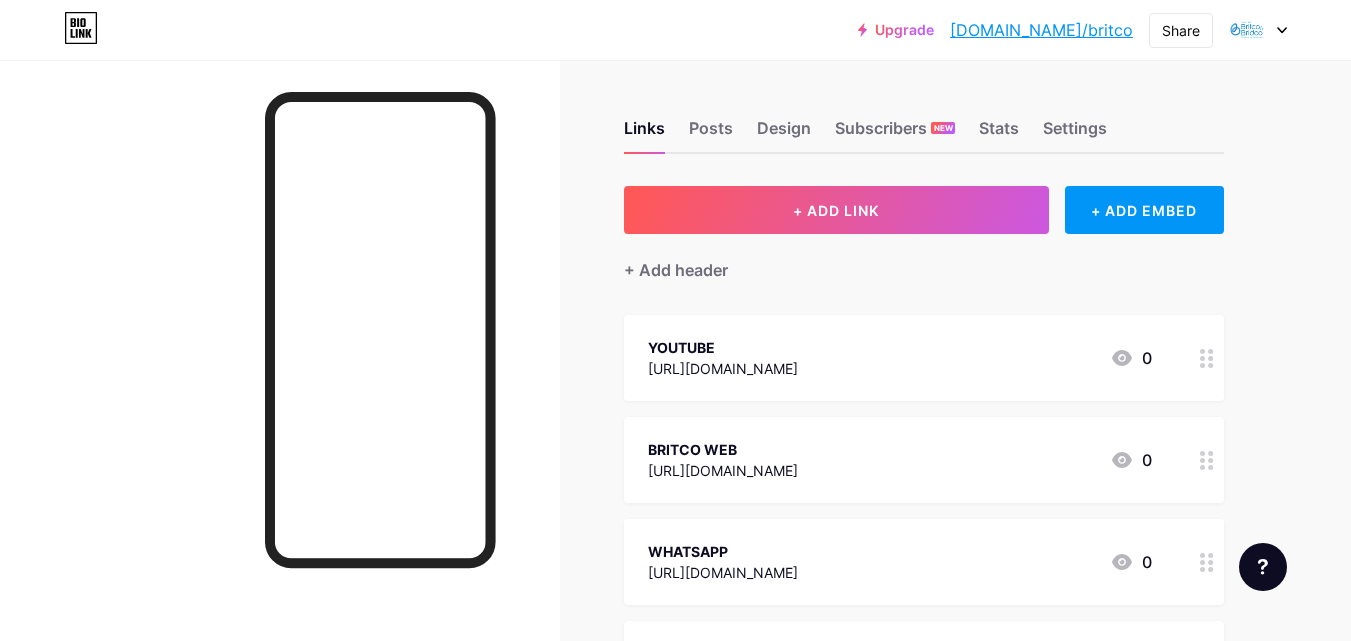 click on "+ ADD LINK     + ADD EMBED
+ Add header
YOUTUBE
[URL][DOMAIN_NAME]
0
BRITCO WEB
[URL][DOMAIN_NAME]
0
WHATSAPP
[URL][DOMAIN_NAME]
0
FACEBOOK
[URL][DOMAIN_NAME]
0
Instagram
[URL][DOMAIN_NAME]
0
SOCIALS     + Add socials" at bounding box center (924, 564) 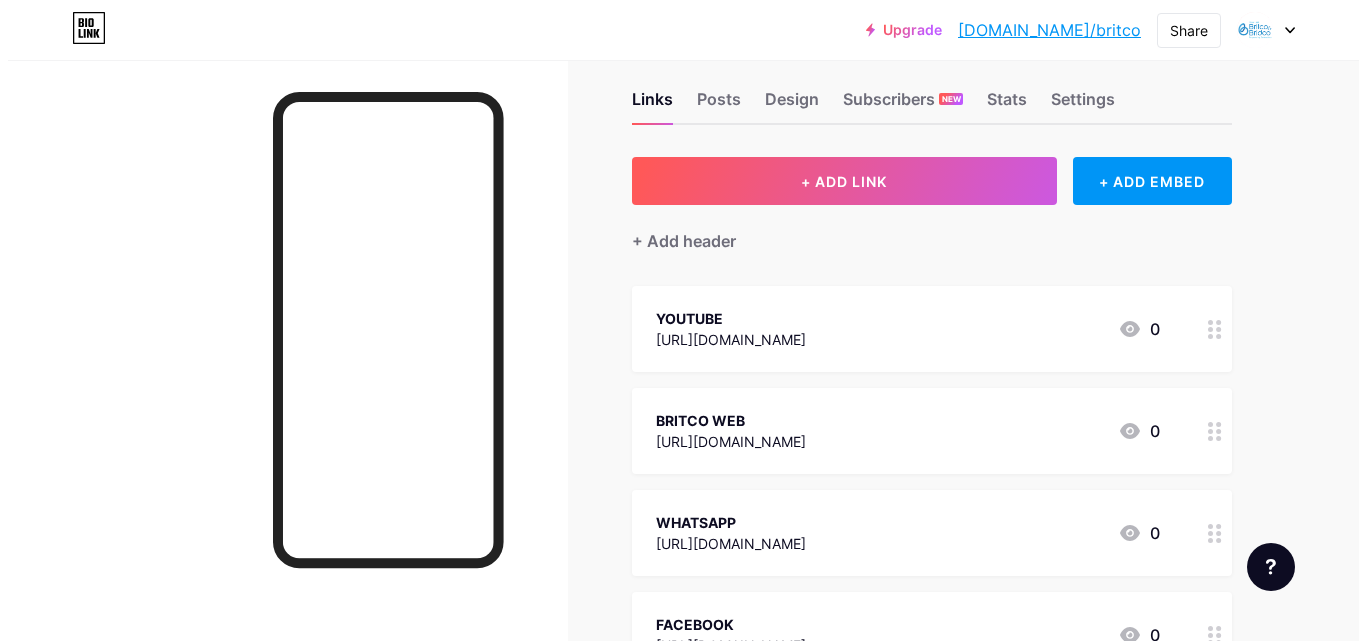 scroll, scrollTop: 0, scrollLeft: 0, axis: both 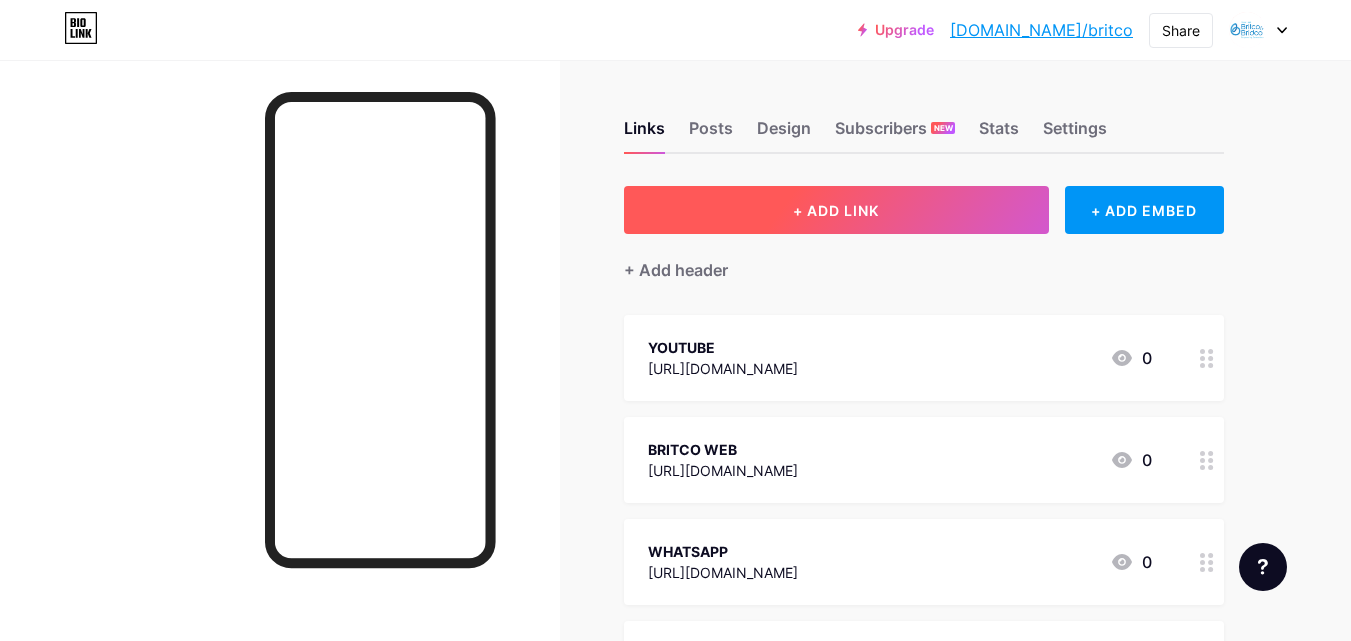 click on "+ ADD LINK" at bounding box center [836, 210] 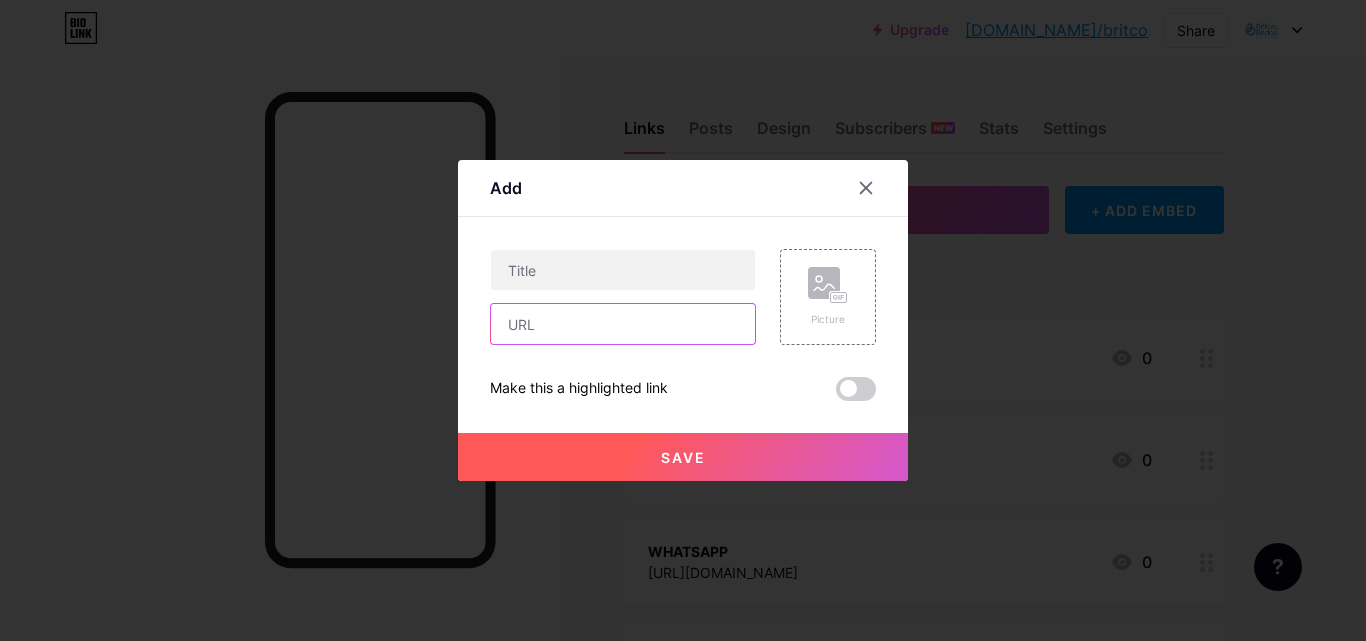 click at bounding box center [623, 324] 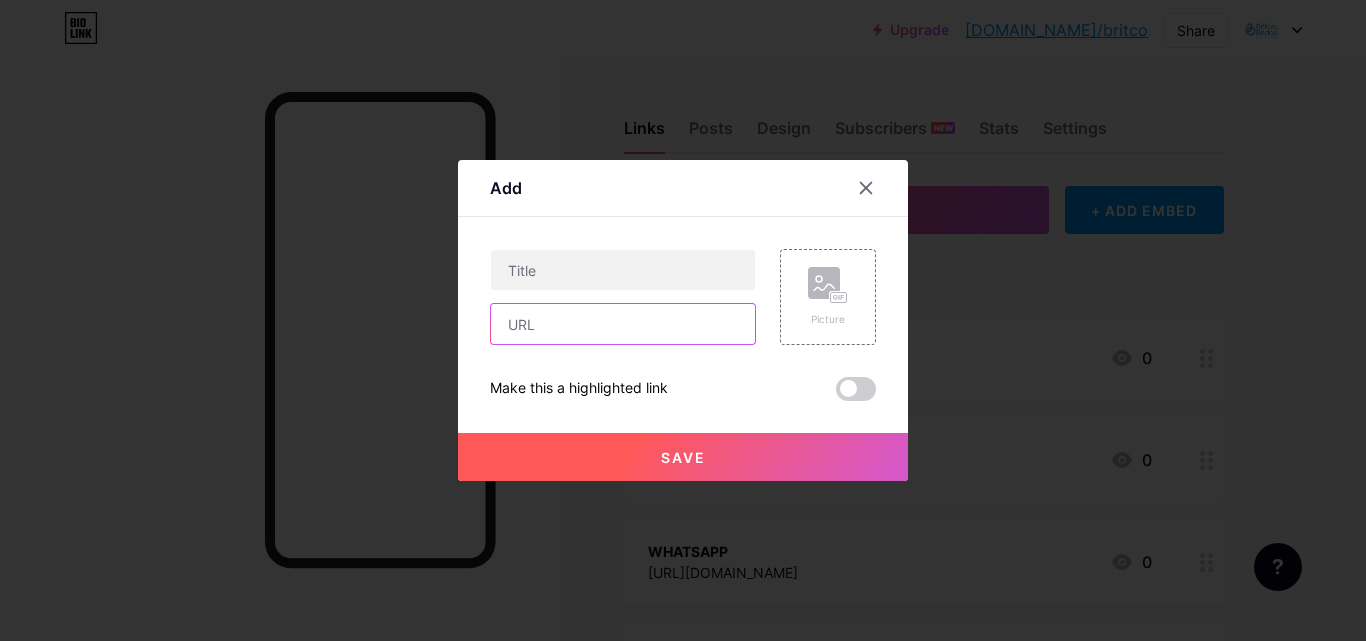 paste on "[URL][DOMAIN_NAME]" 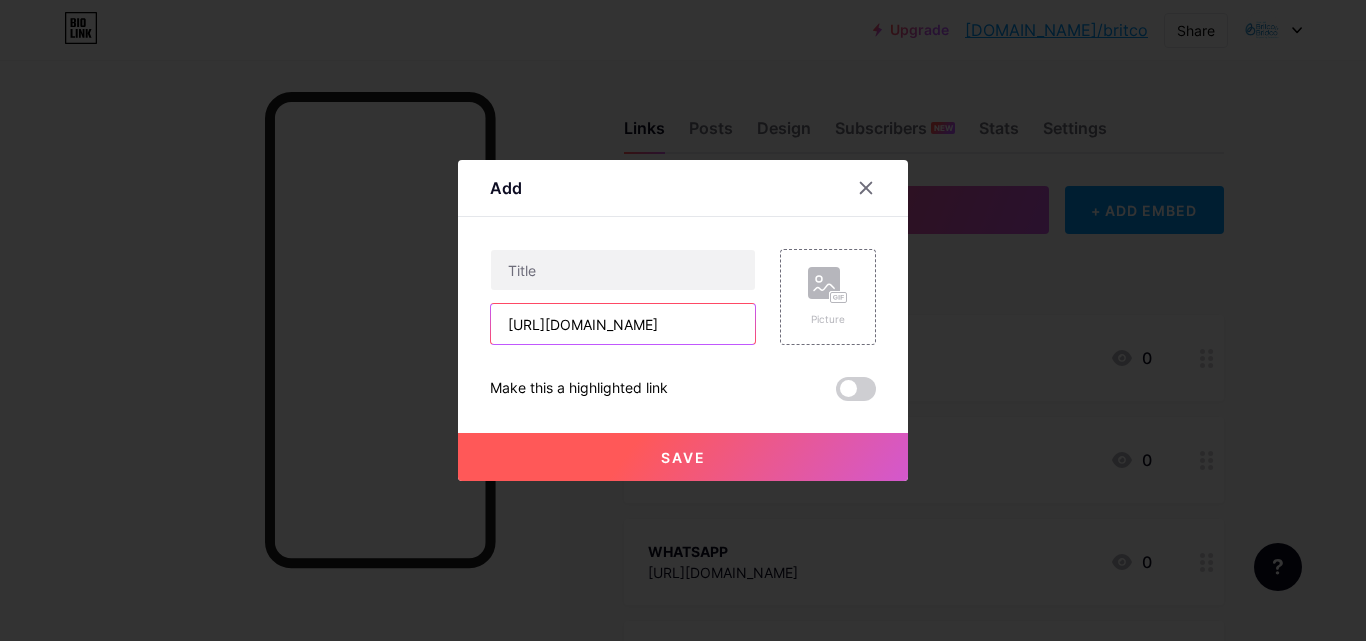 scroll, scrollTop: 0, scrollLeft: 342, axis: horizontal 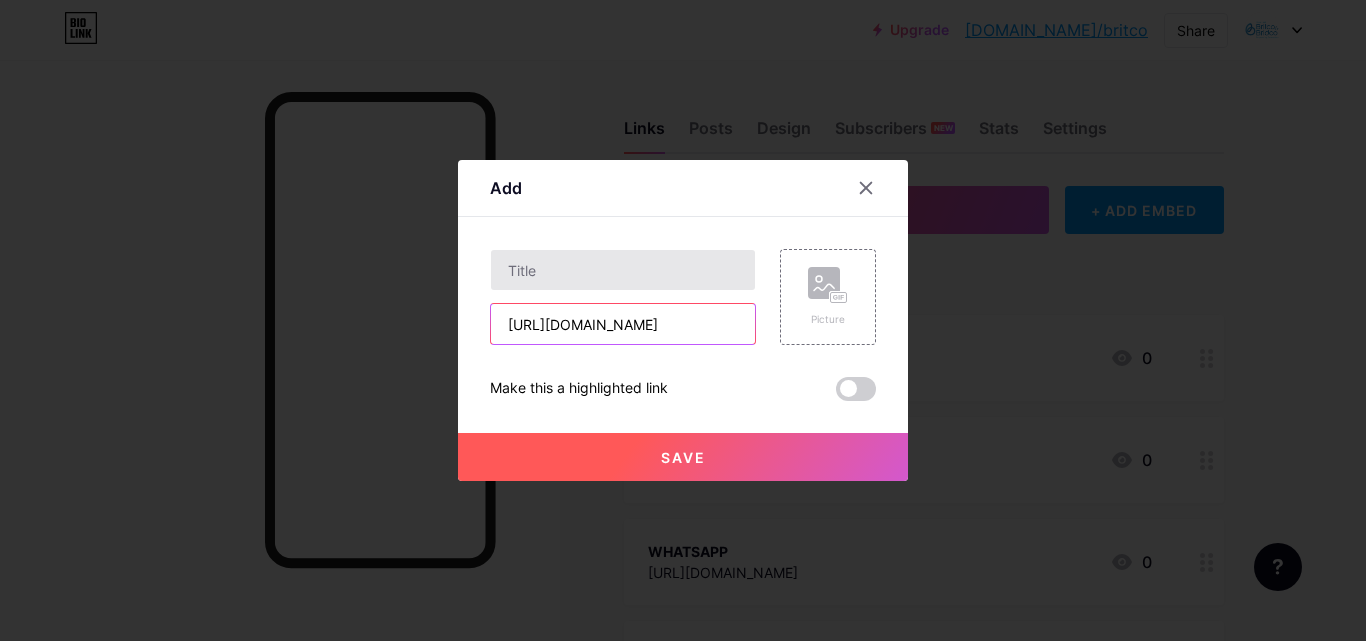 type on "[URL][DOMAIN_NAME]" 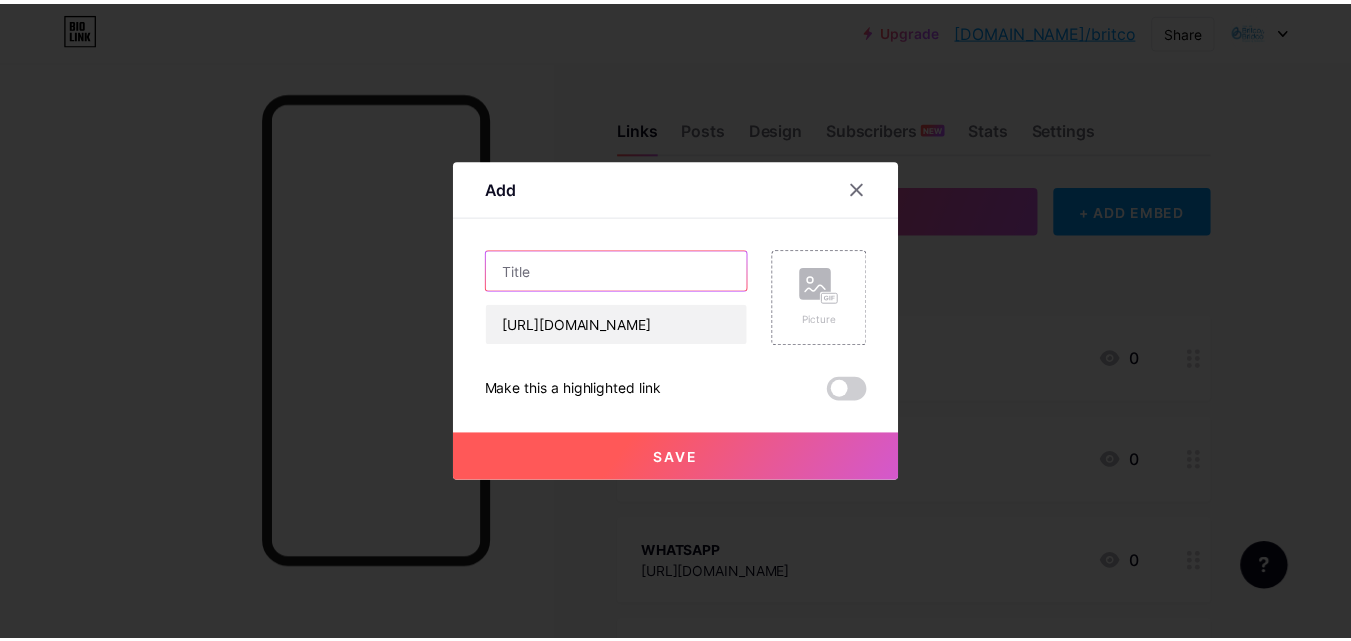 scroll, scrollTop: 0, scrollLeft: 0, axis: both 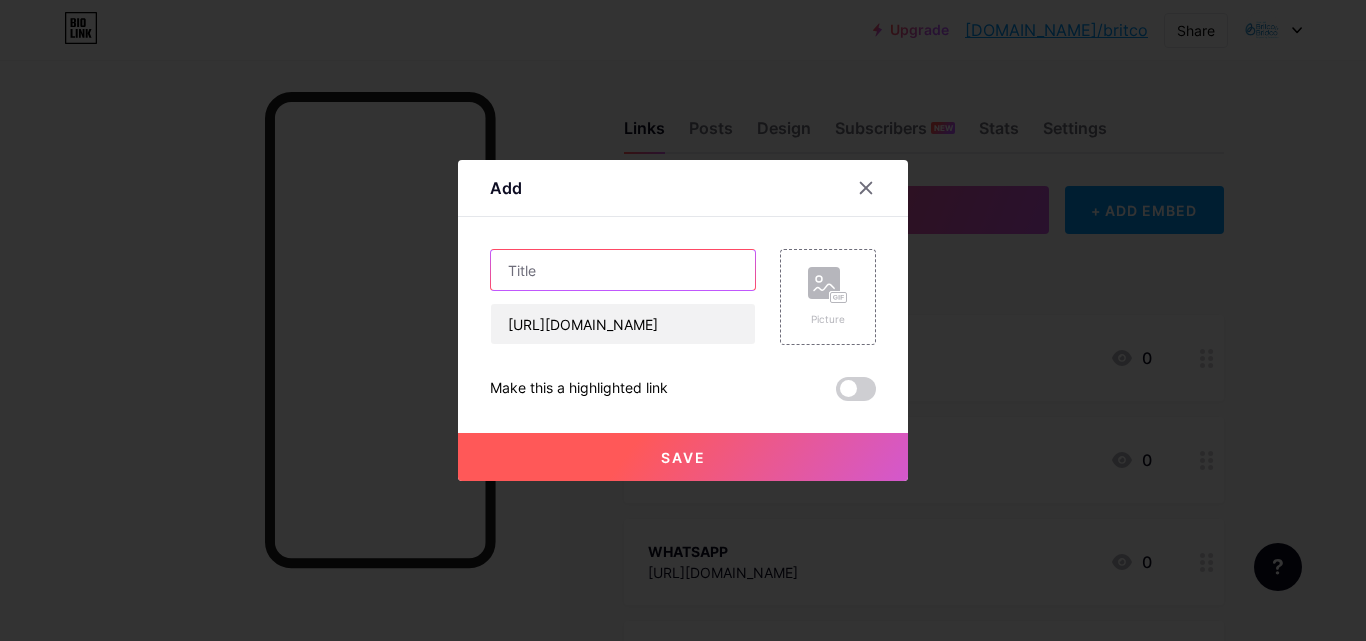 click at bounding box center (623, 270) 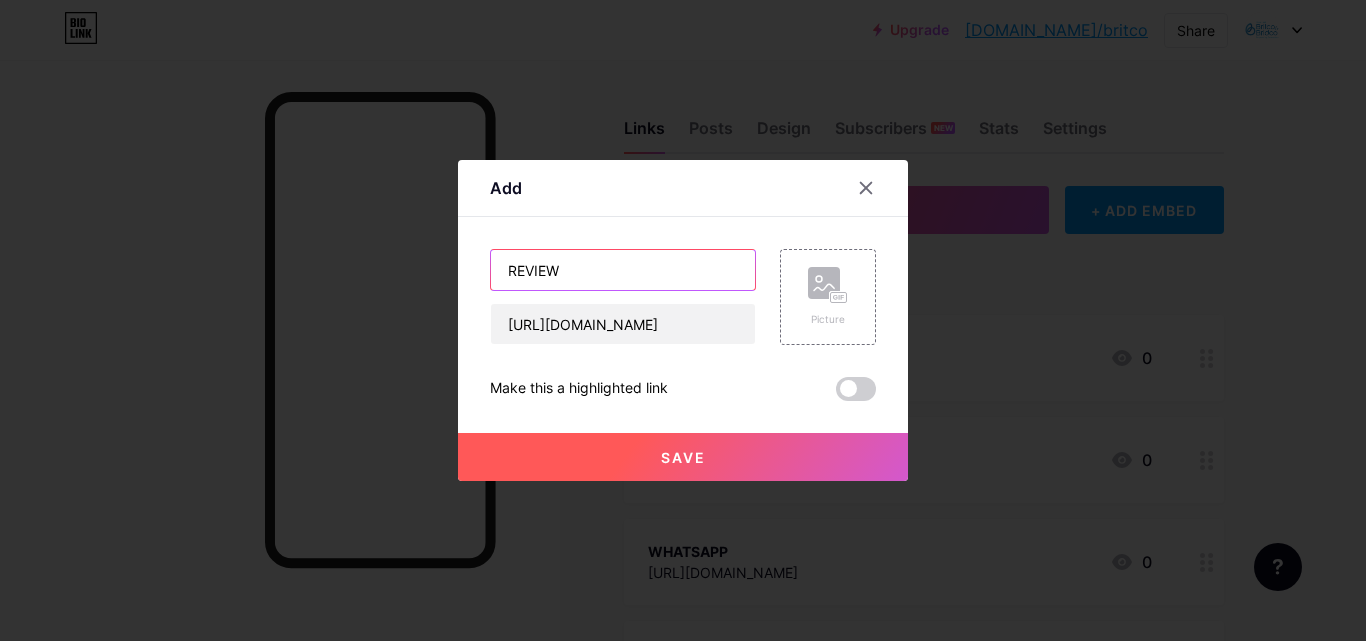 type on "REVIEW" 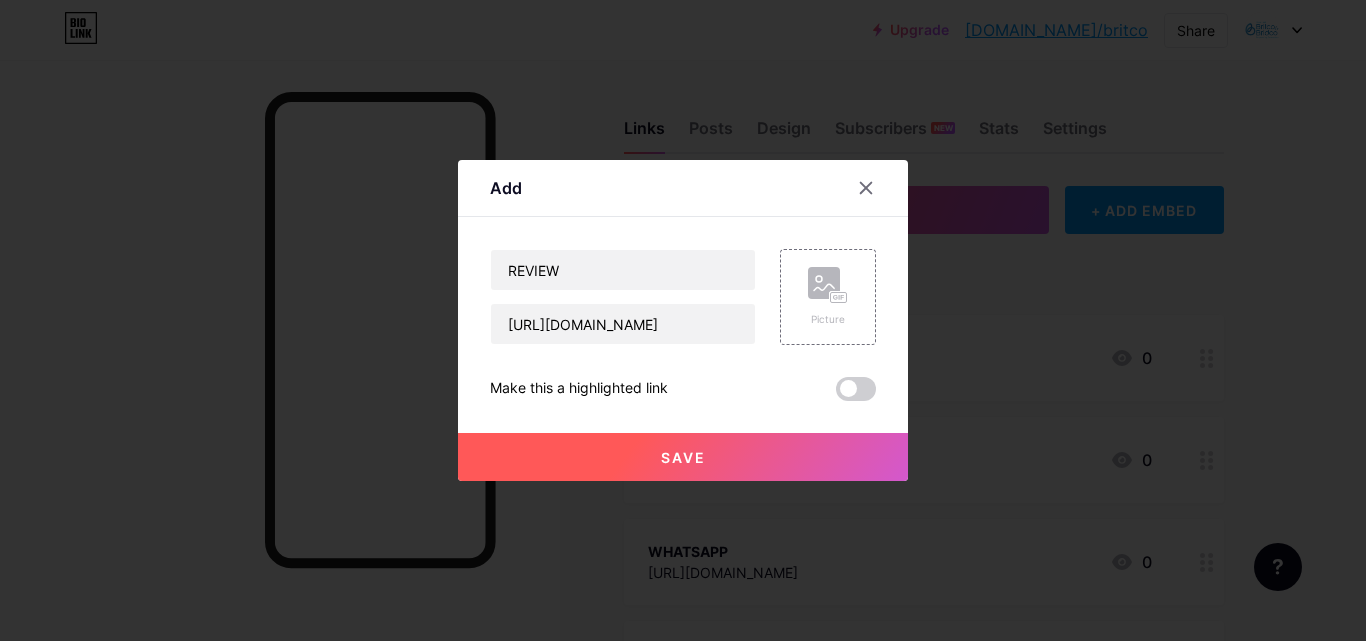 click on "Save" at bounding box center [683, 457] 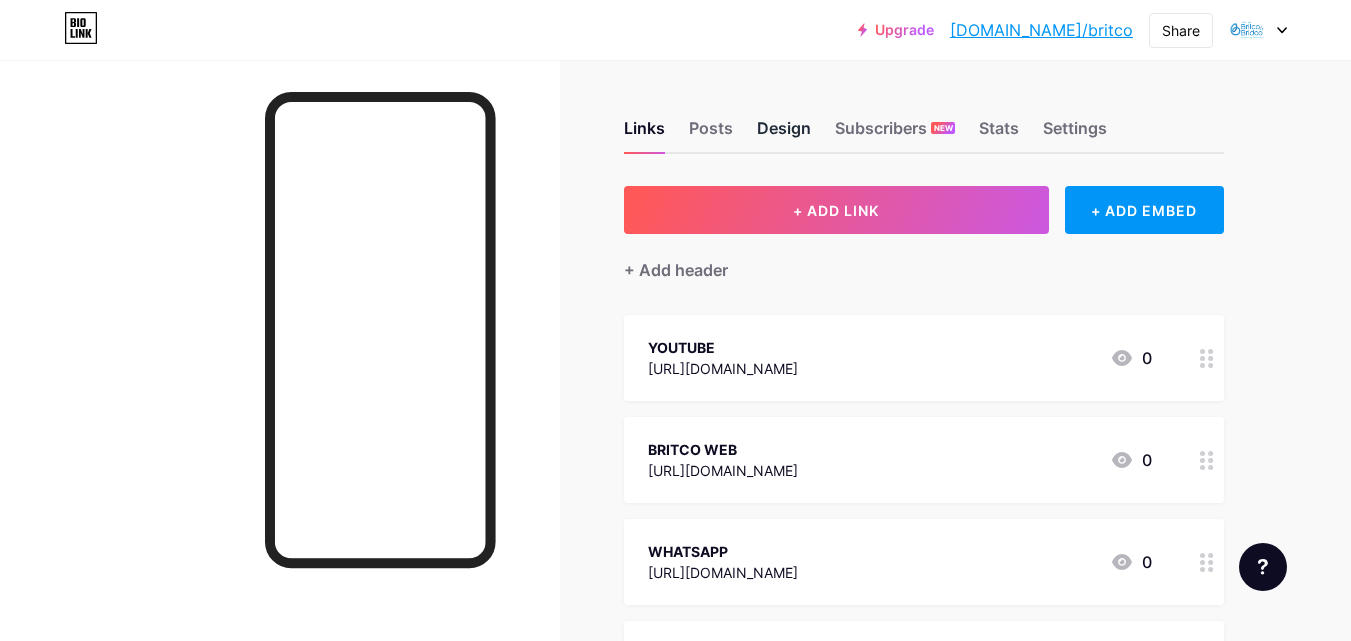 click on "Design" at bounding box center [784, 134] 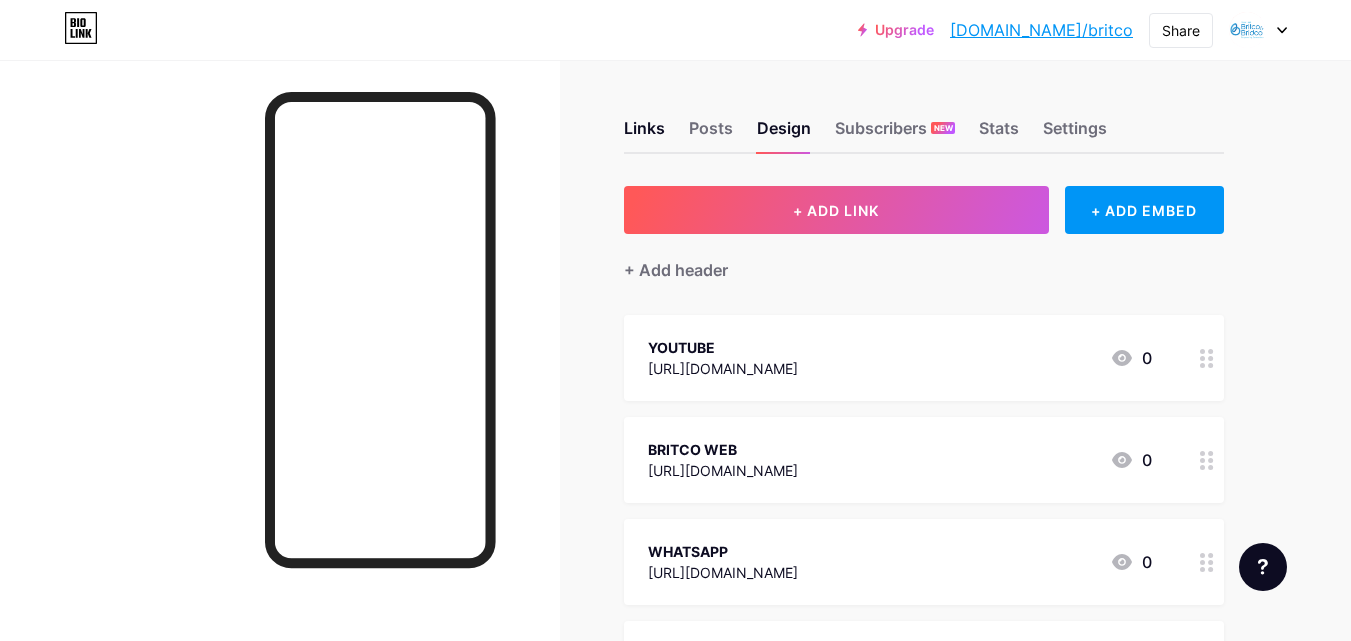 click 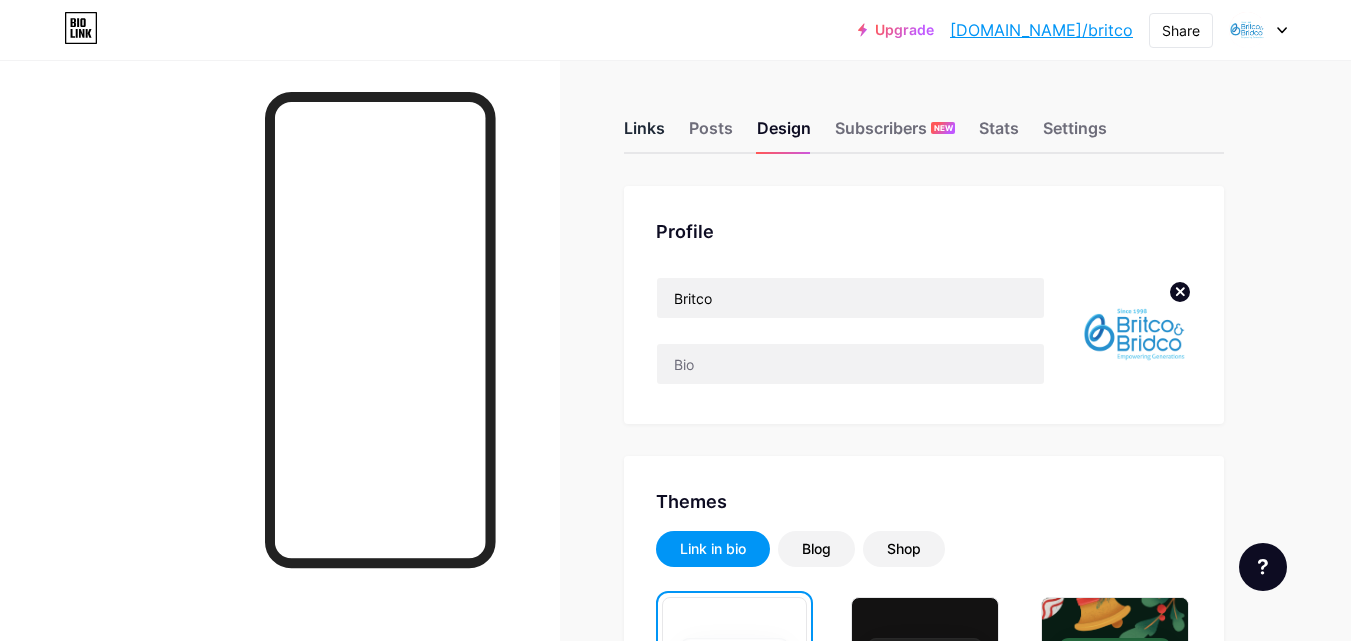 click on "Links" at bounding box center (644, 134) 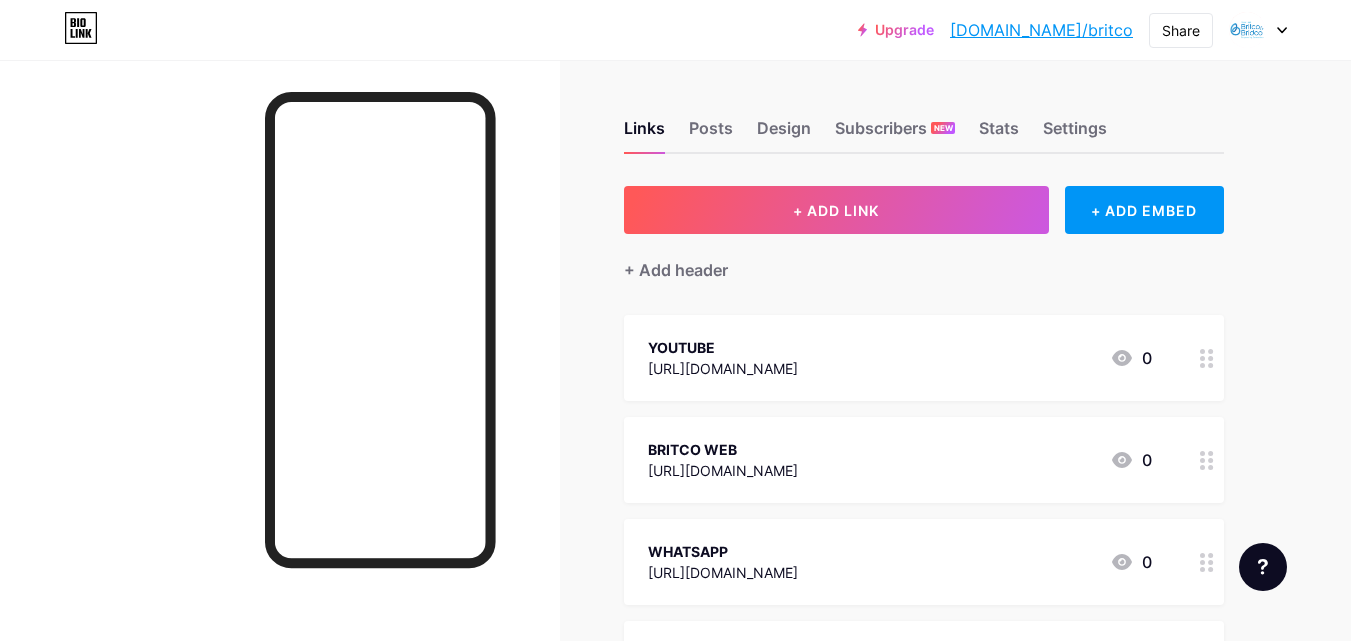 click 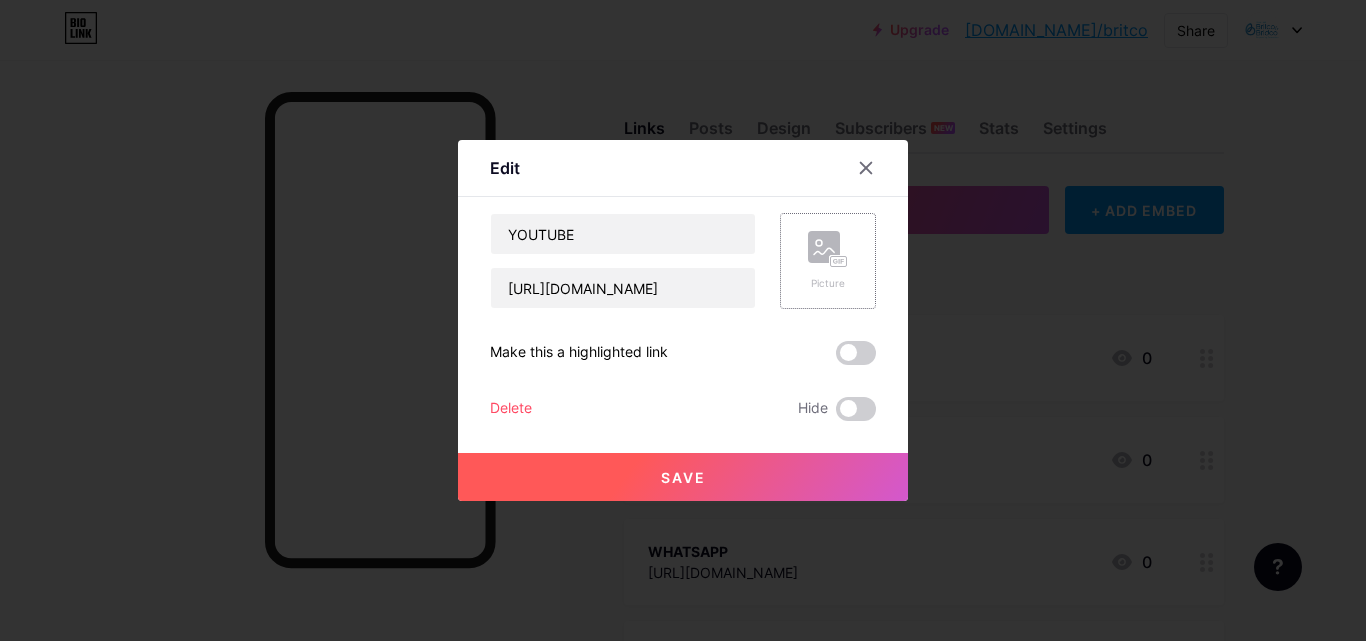 click on "Picture" at bounding box center (828, 261) 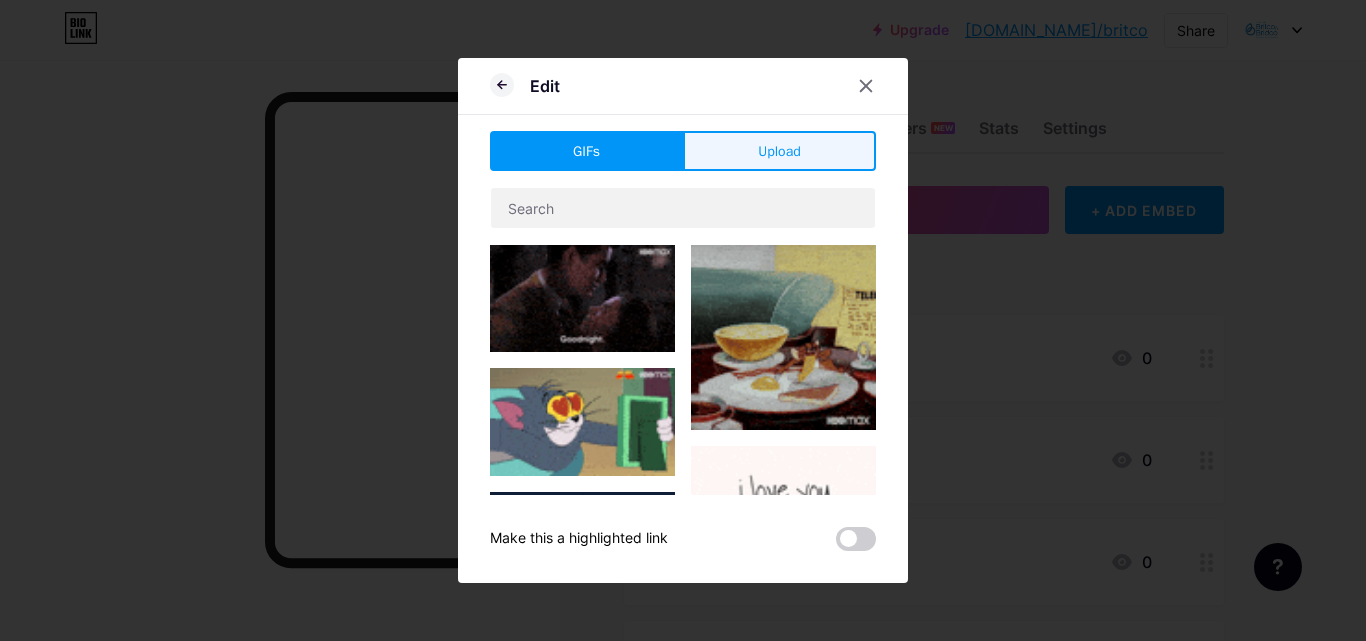 click on "Upload" at bounding box center [779, 151] 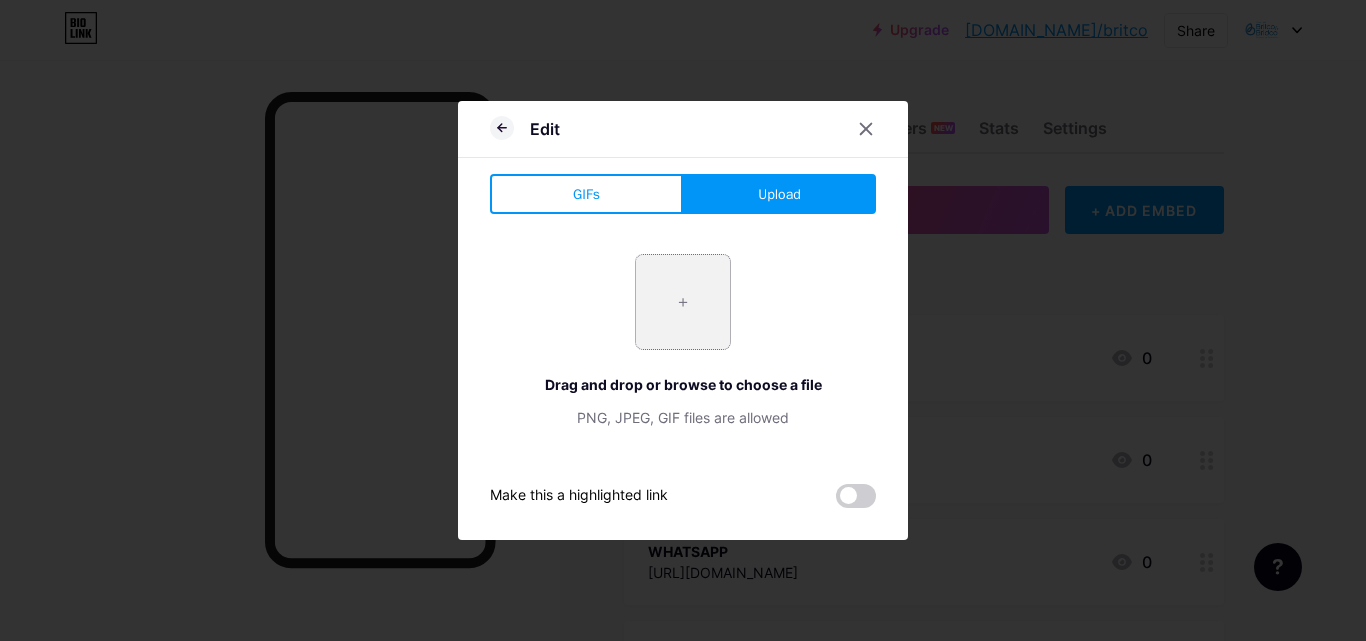 click at bounding box center [683, 302] 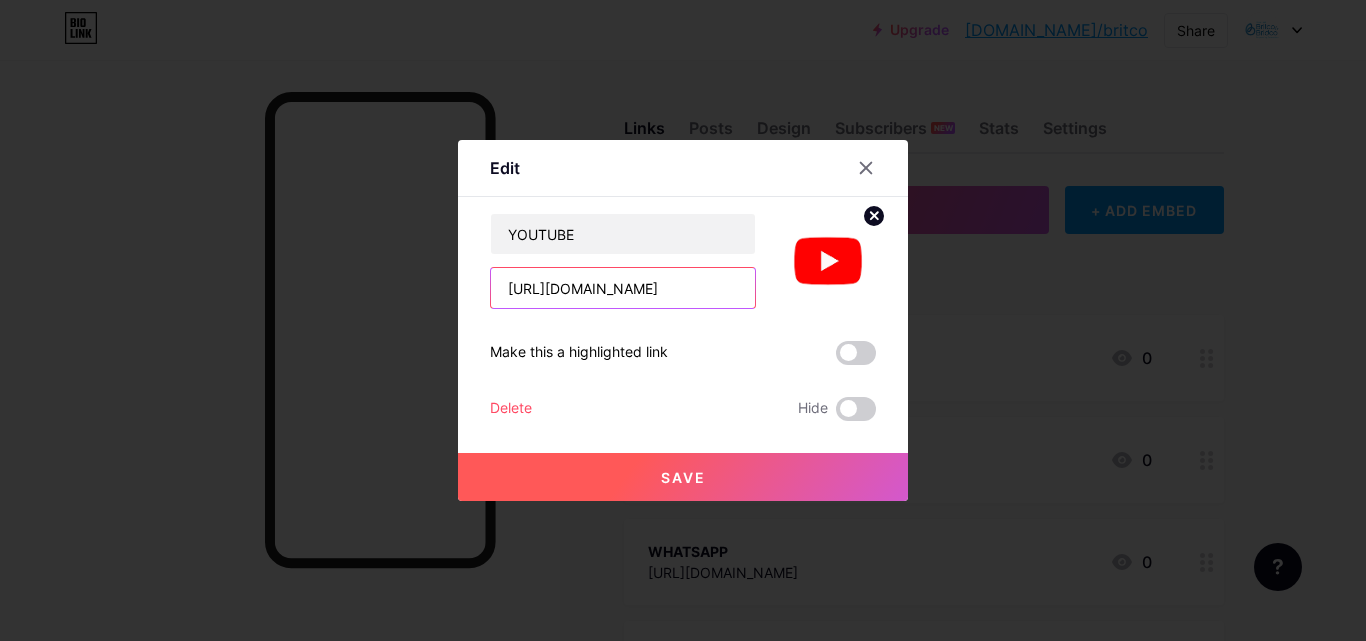 click on "[URL][DOMAIN_NAME]" at bounding box center [623, 288] 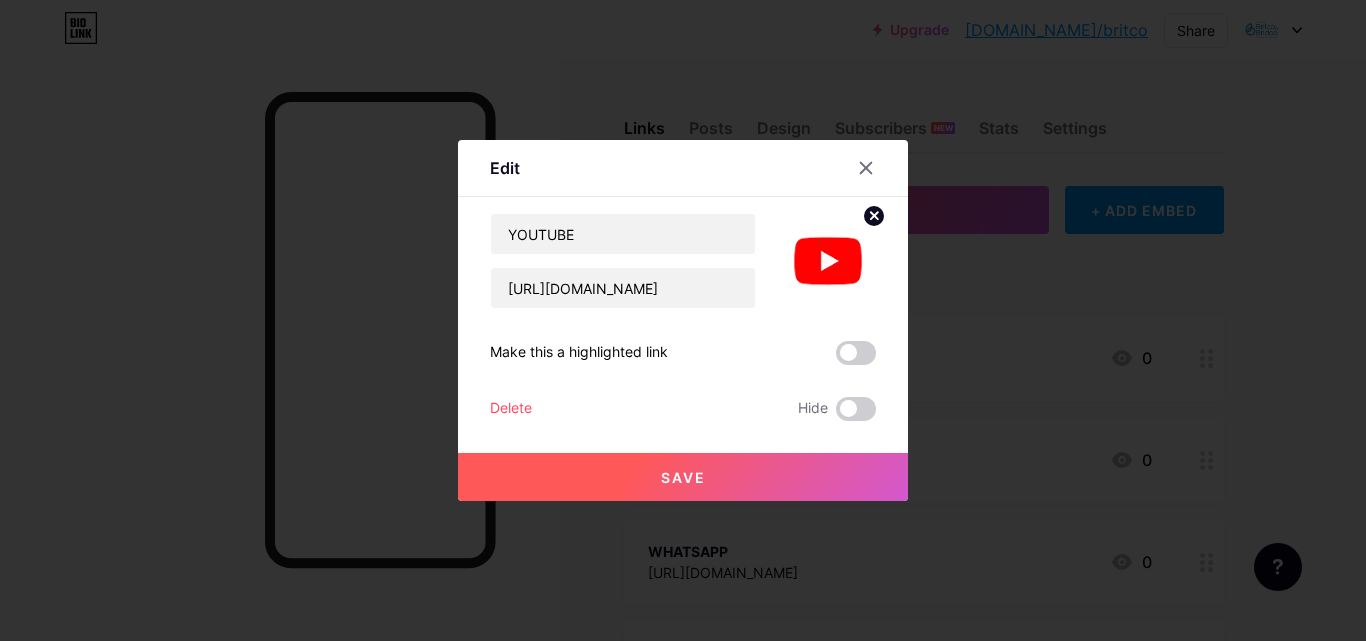 click on "Save" at bounding box center [683, 477] 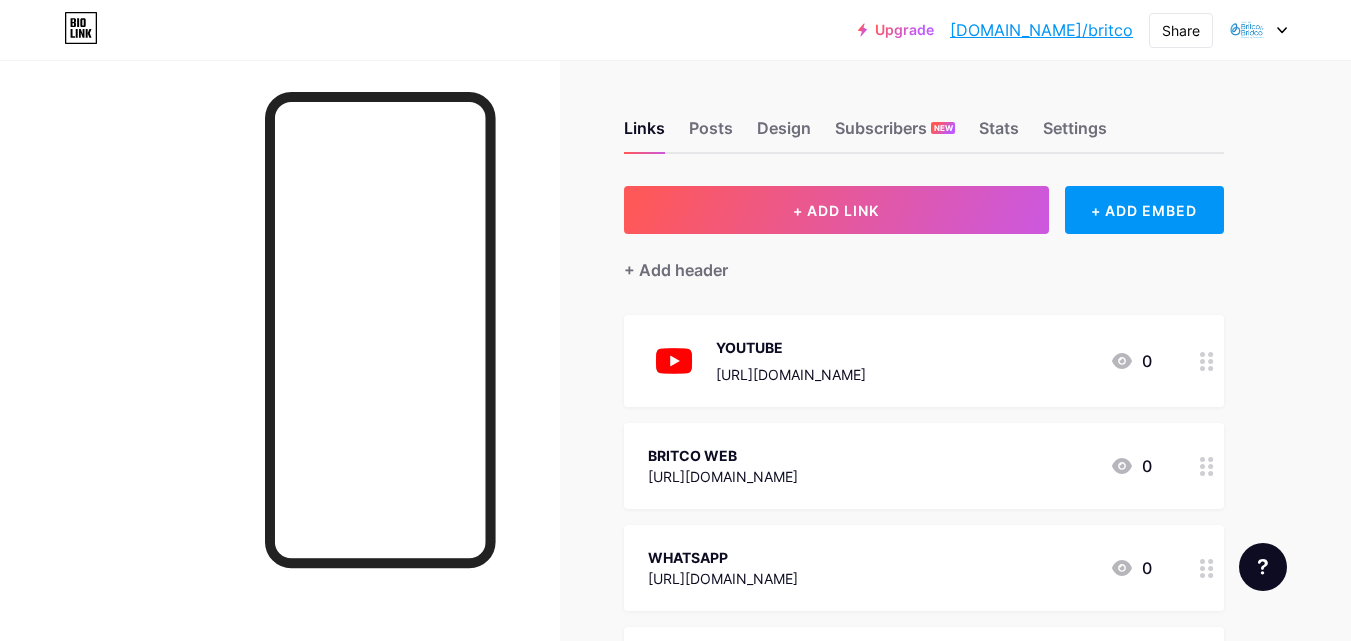 click on "BRITCO WEB
[URL][DOMAIN_NAME]
0" at bounding box center [900, 466] 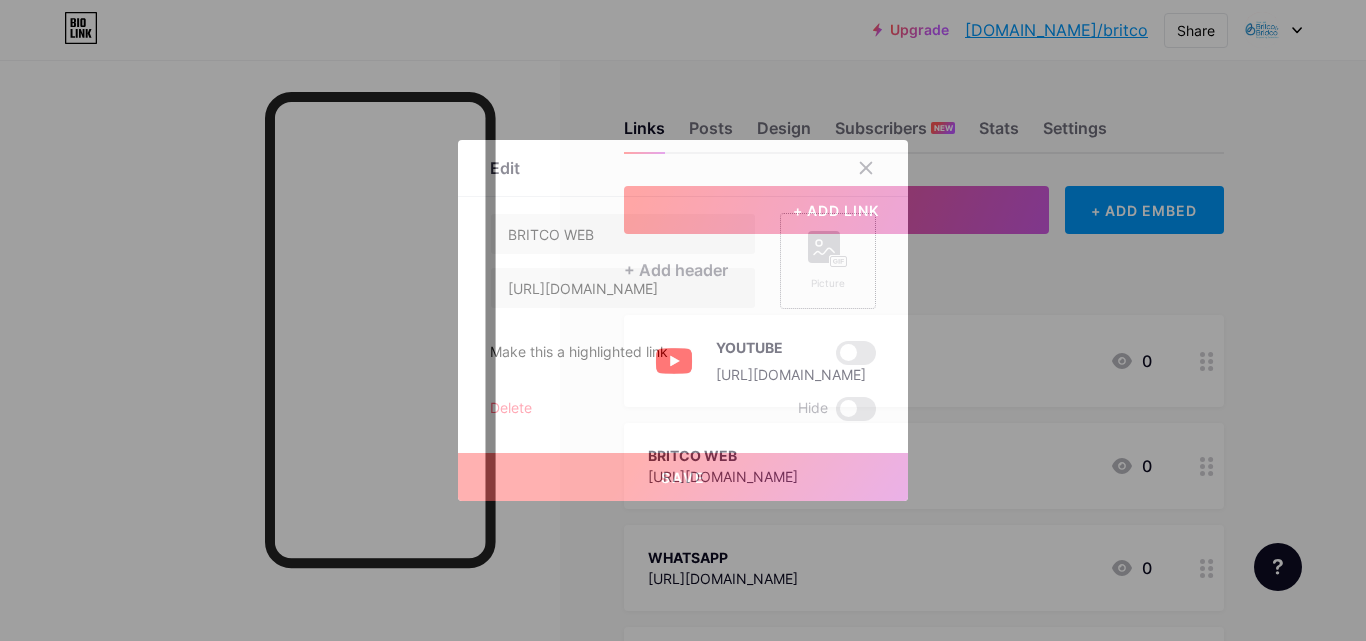 click 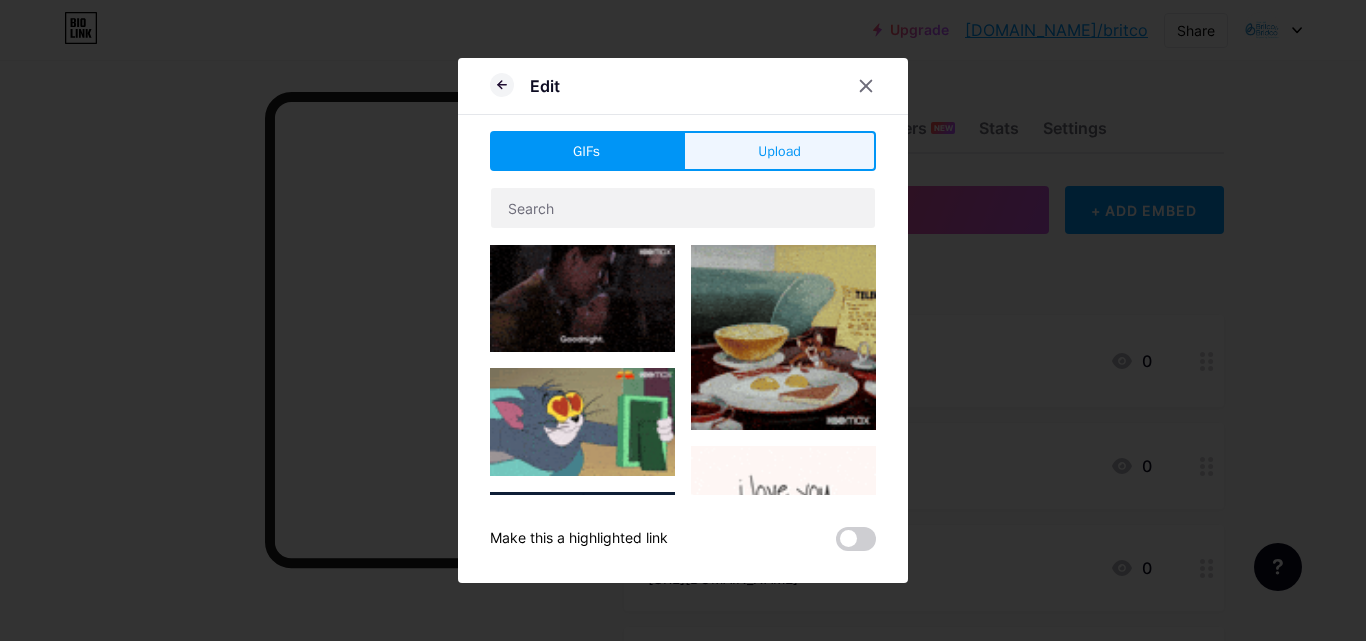 click on "Upload" at bounding box center (779, 151) 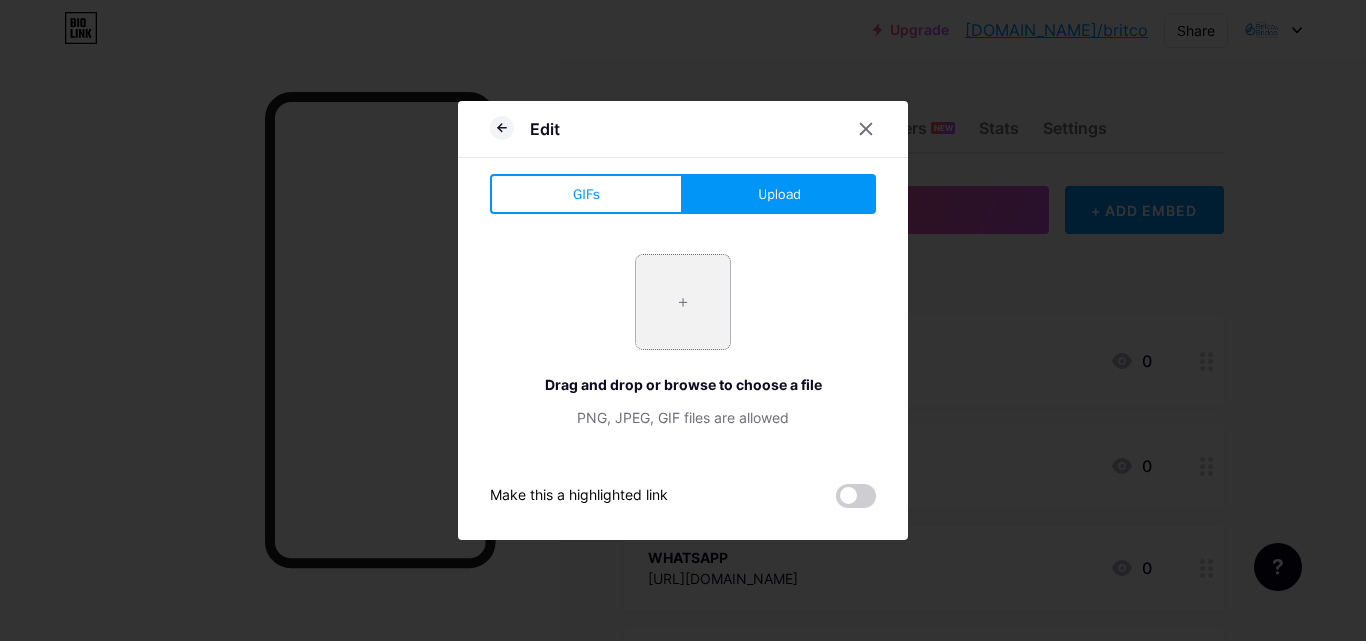 click at bounding box center [683, 302] 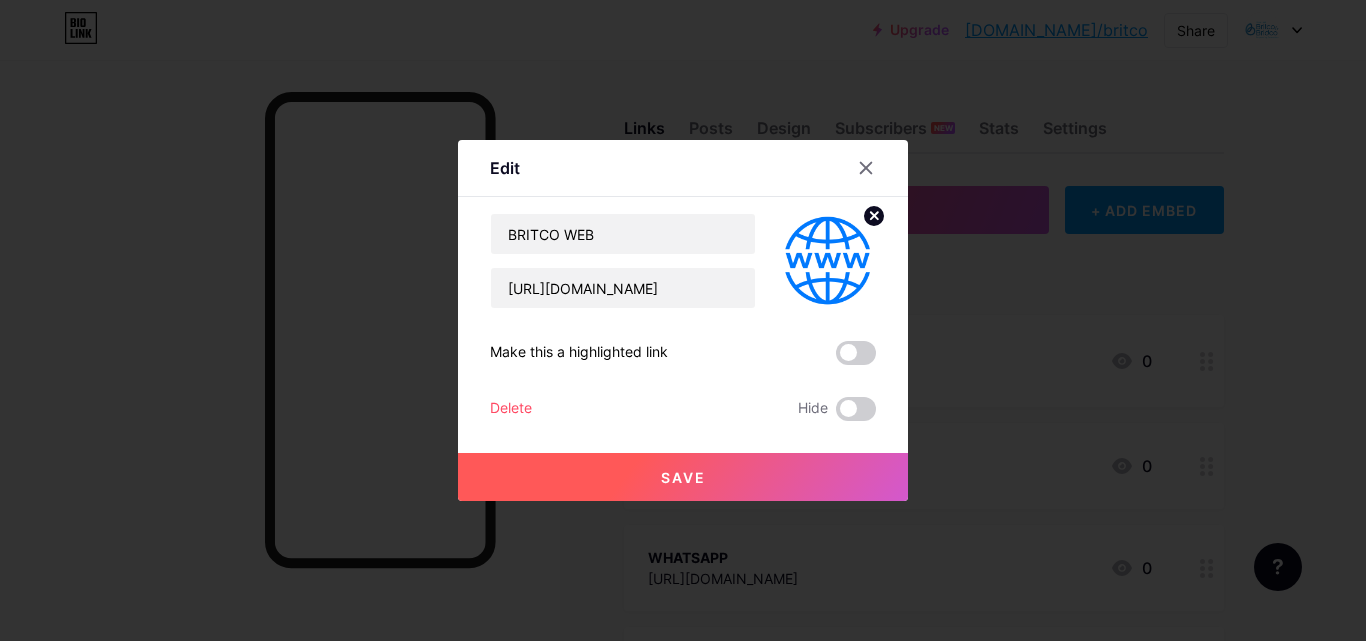 click on "Make this a highlighted link" at bounding box center [579, 353] 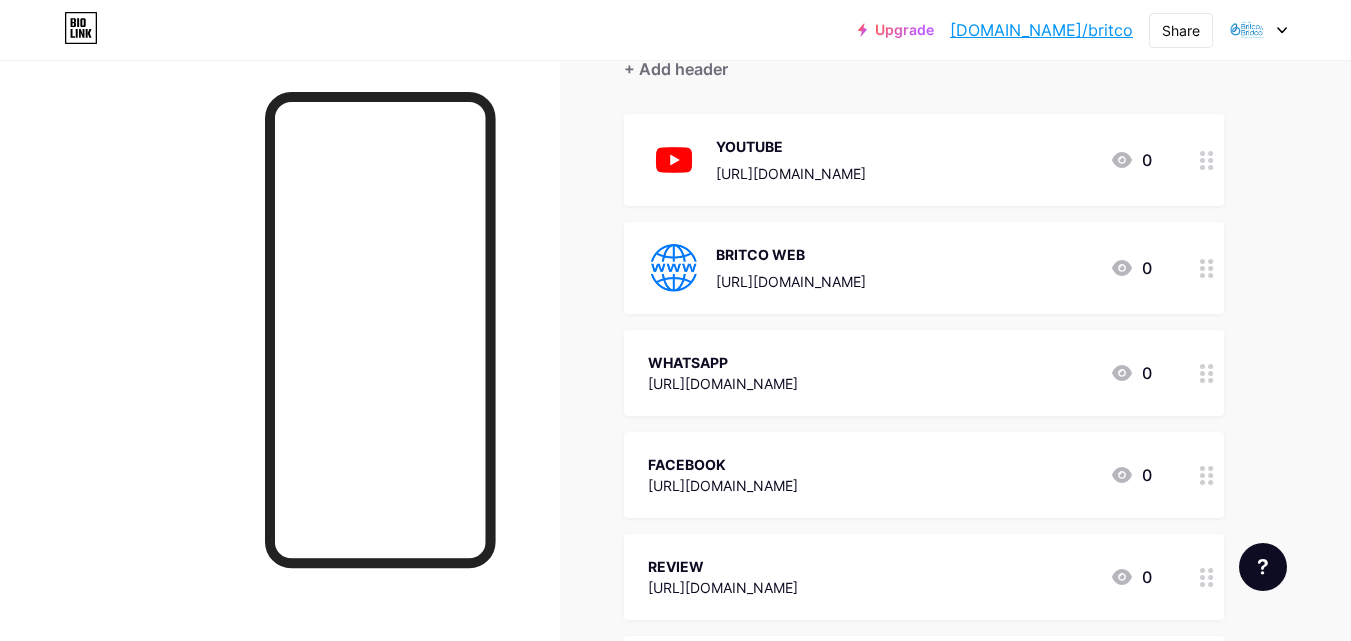 scroll, scrollTop: 219, scrollLeft: 0, axis: vertical 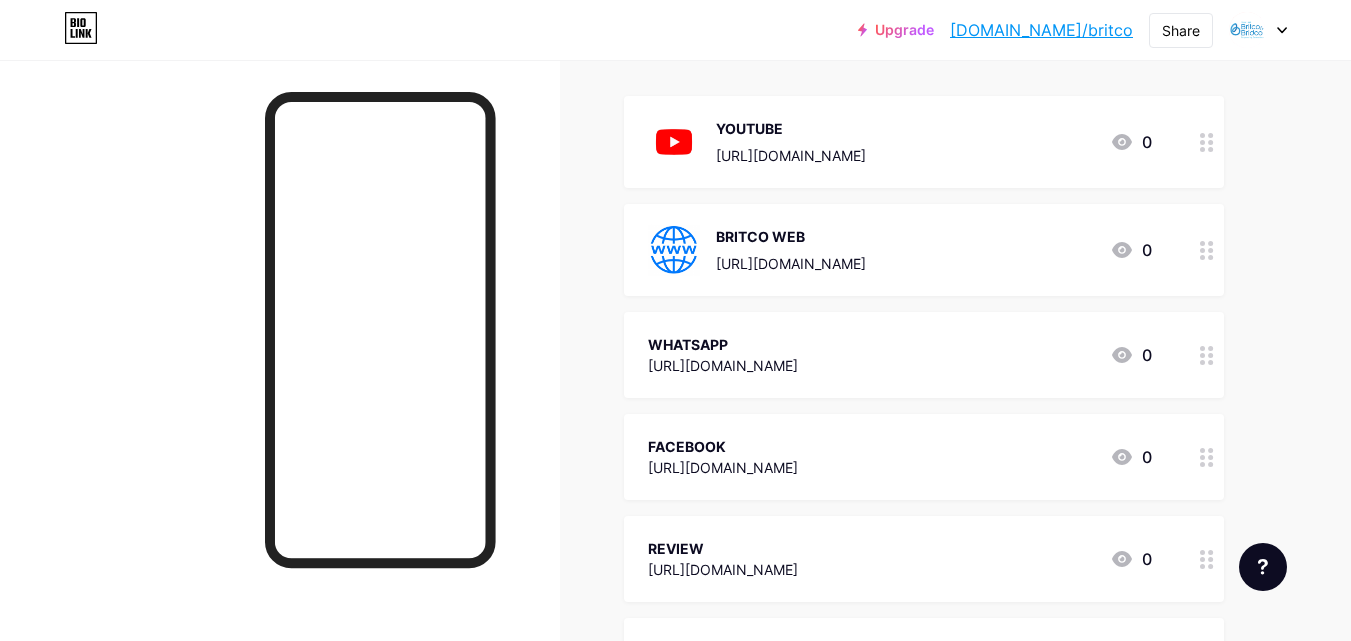 click on "WHATSAPP
[URL][DOMAIN_NAME]
0" at bounding box center (900, 355) 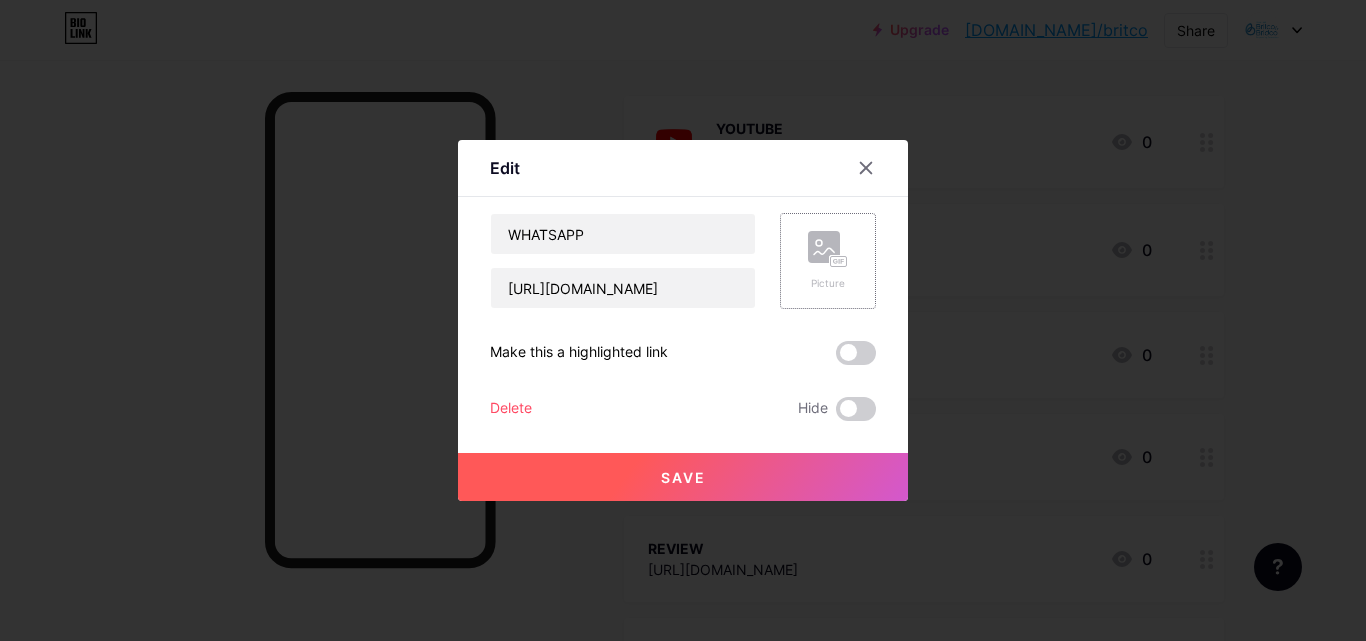 click on "Picture" at bounding box center (828, 261) 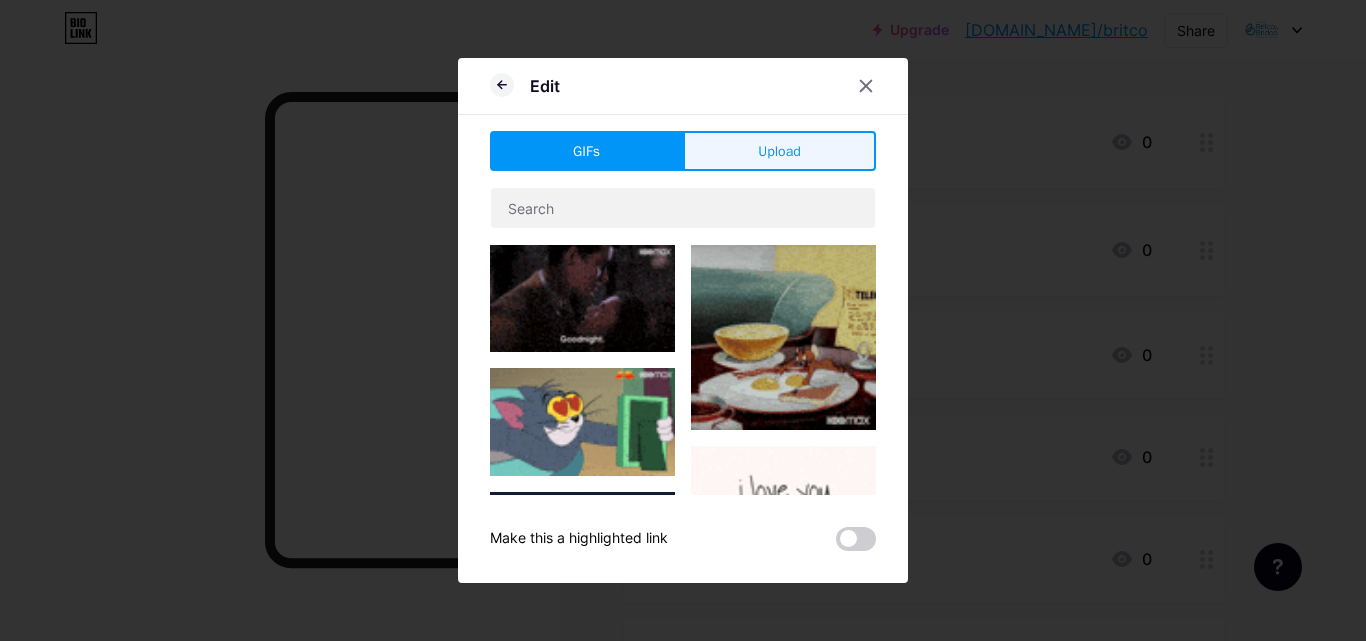 click on "Upload" at bounding box center (779, 151) 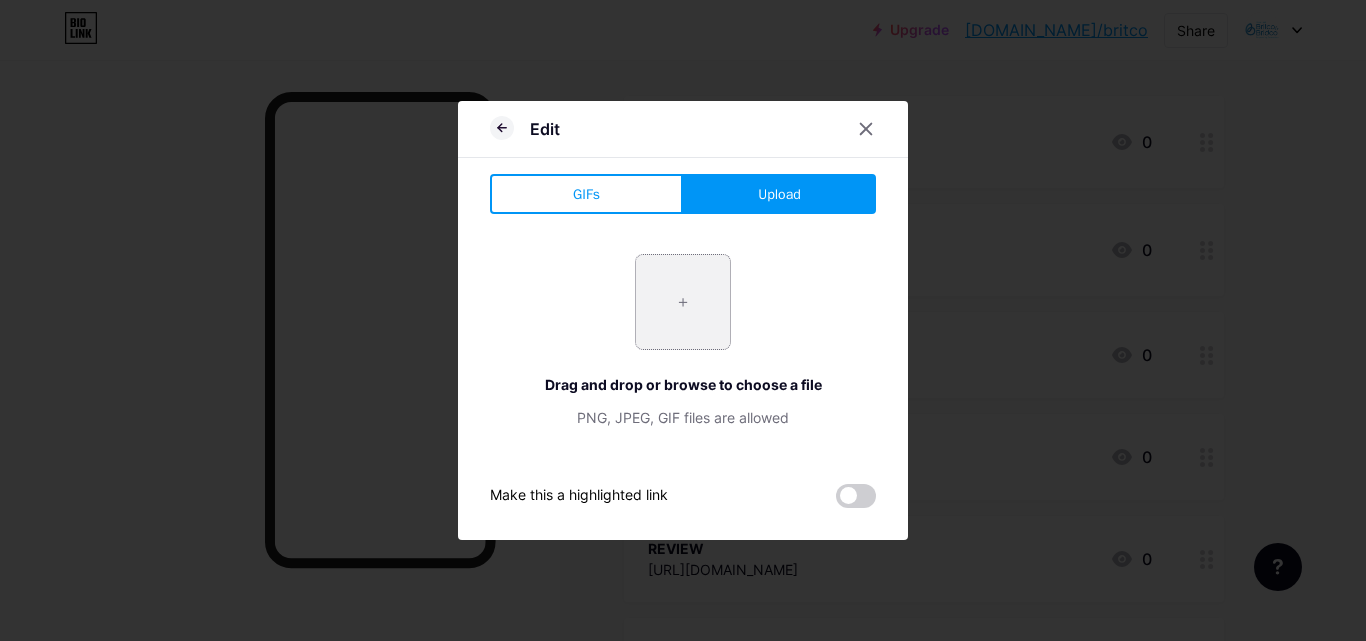 click at bounding box center [683, 302] 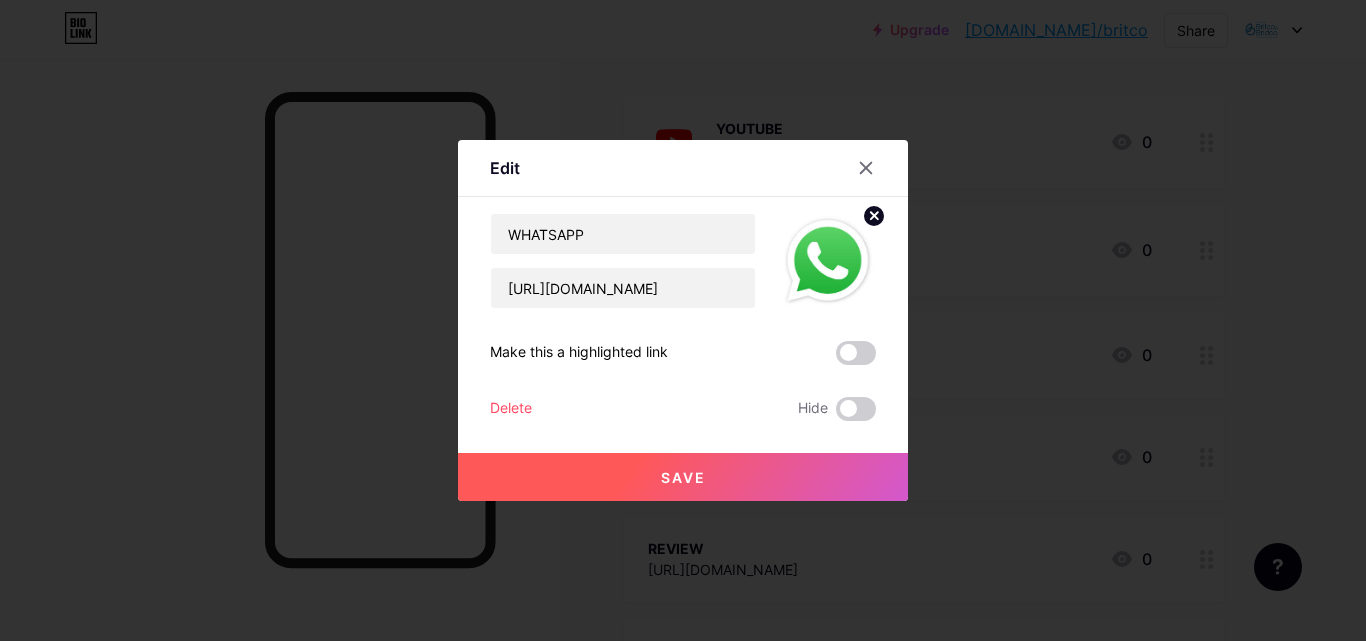 click on "Save" at bounding box center (683, 477) 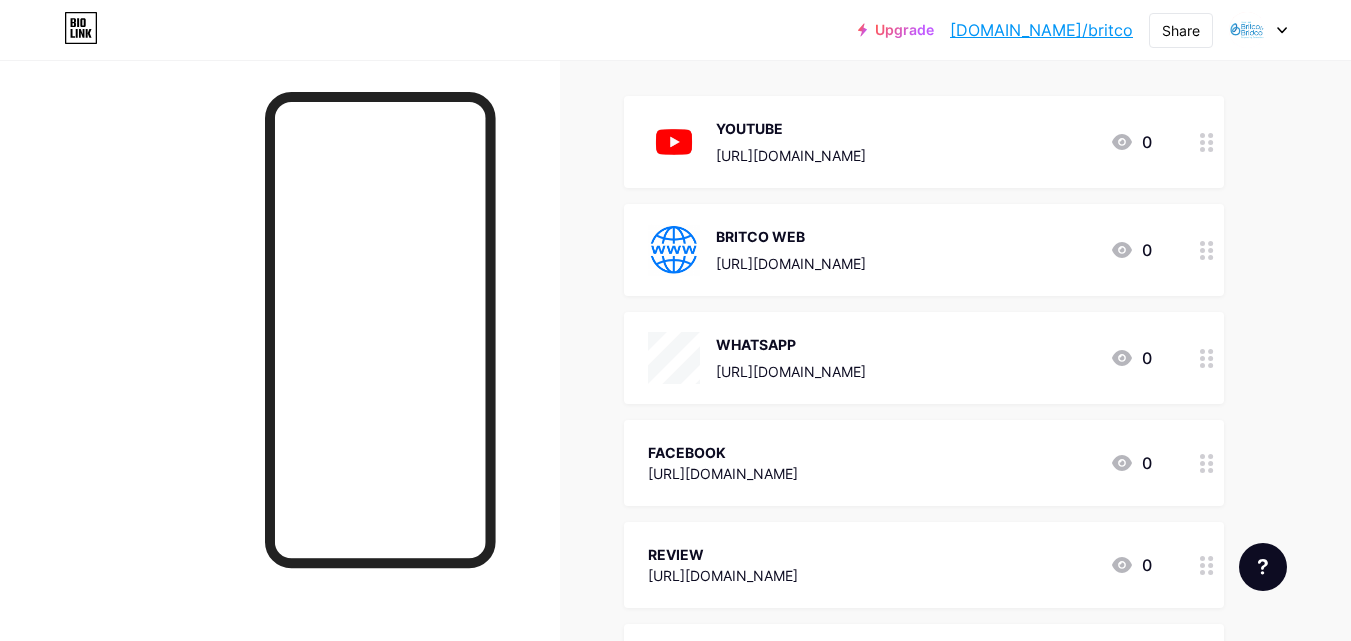 click on "FACEBOOK
[URL][DOMAIN_NAME]
0" at bounding box center [900, 463] 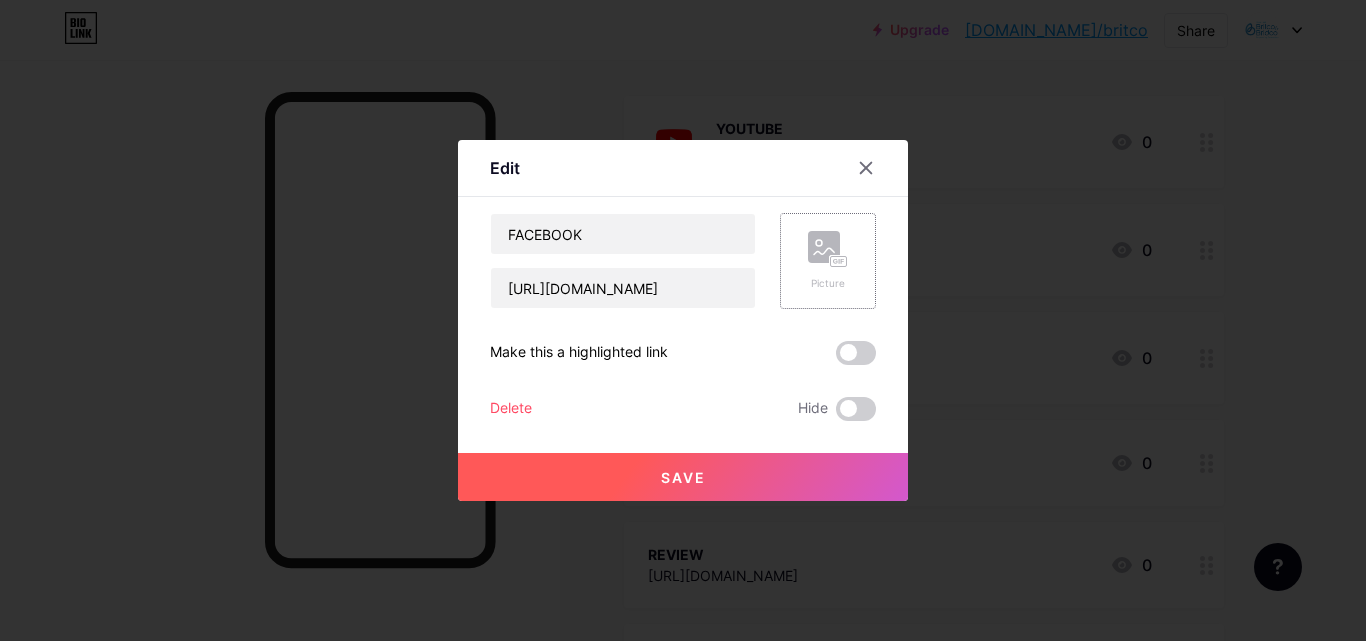 click 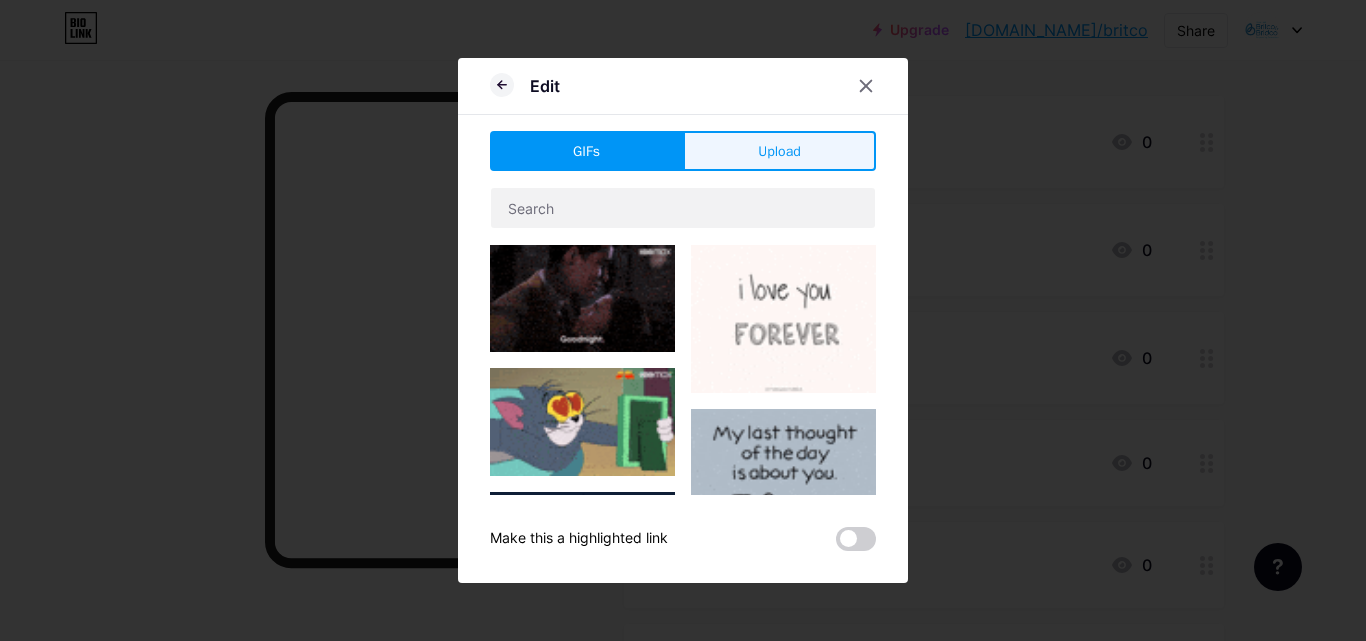 click on "Upload" at bounding box center (779, 151) 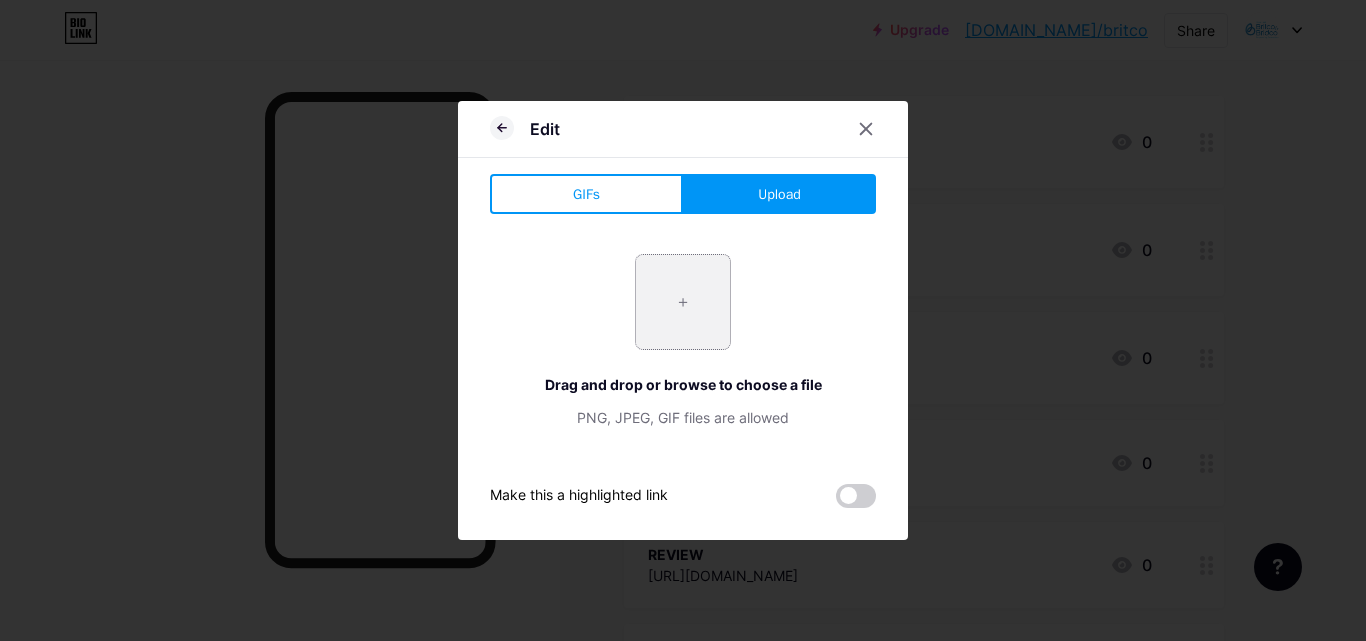 click at bounding box center [683, 302] 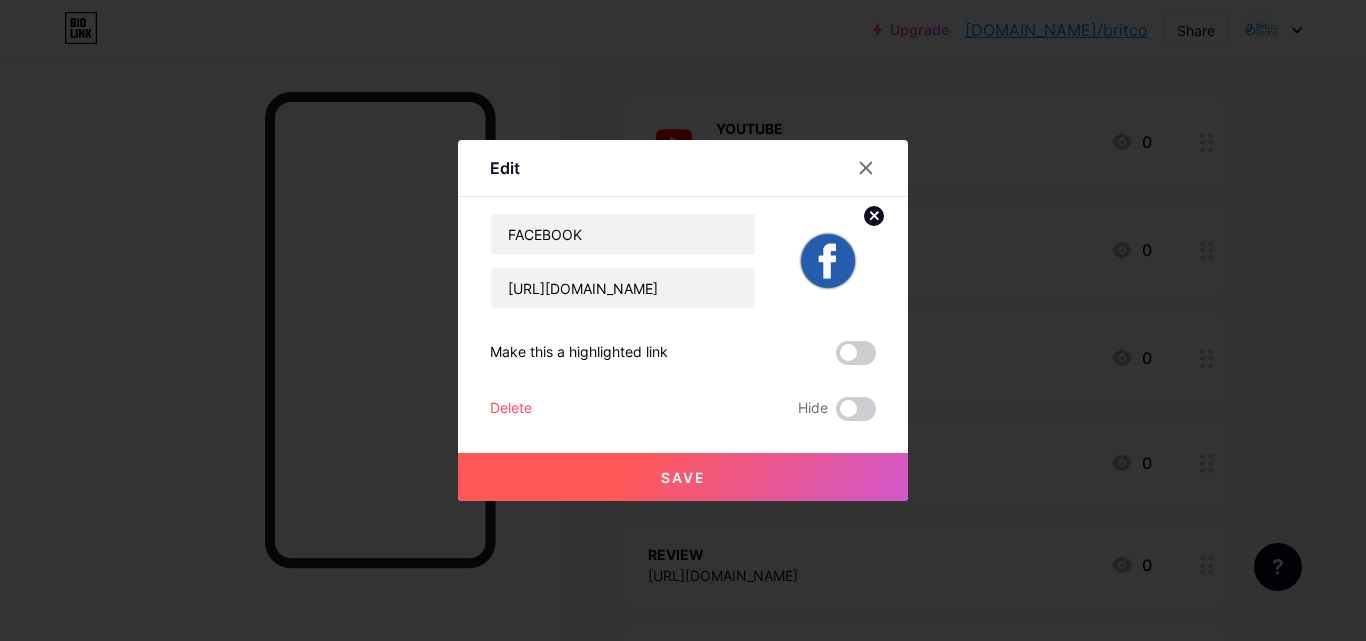 click on "Save" at bounding box center (683, 477) 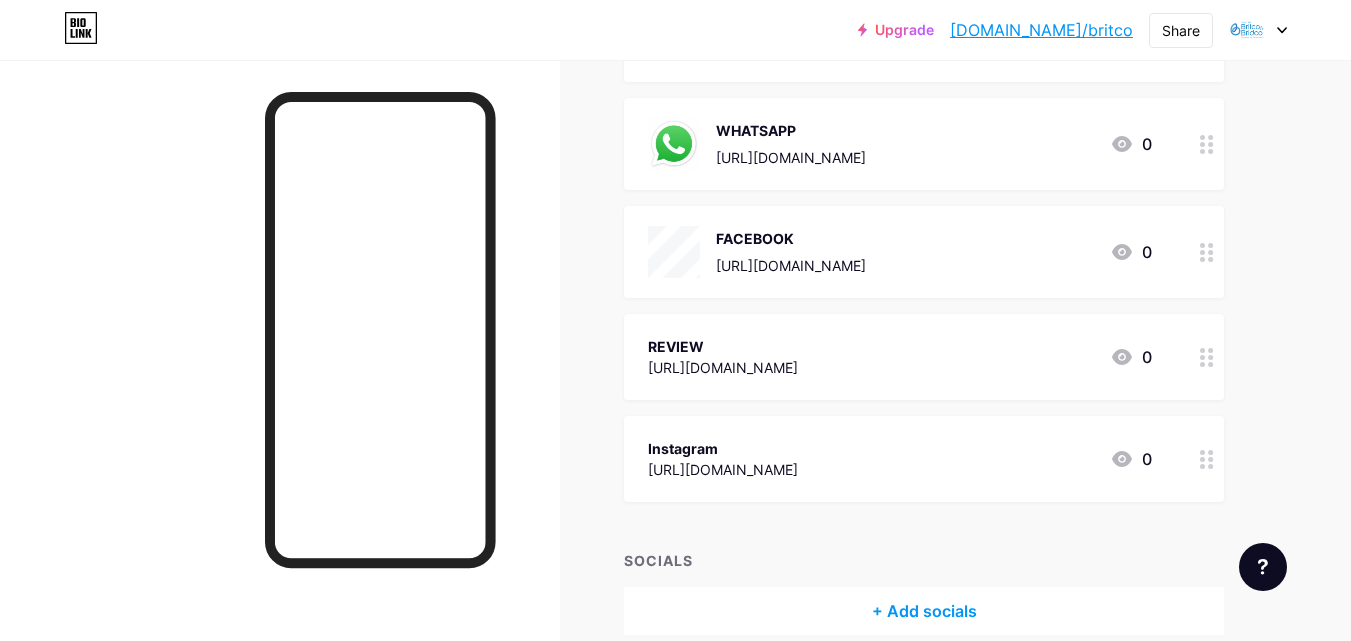 scroll, scrollTop: 439, scrollLeft: 0, axis: vertical 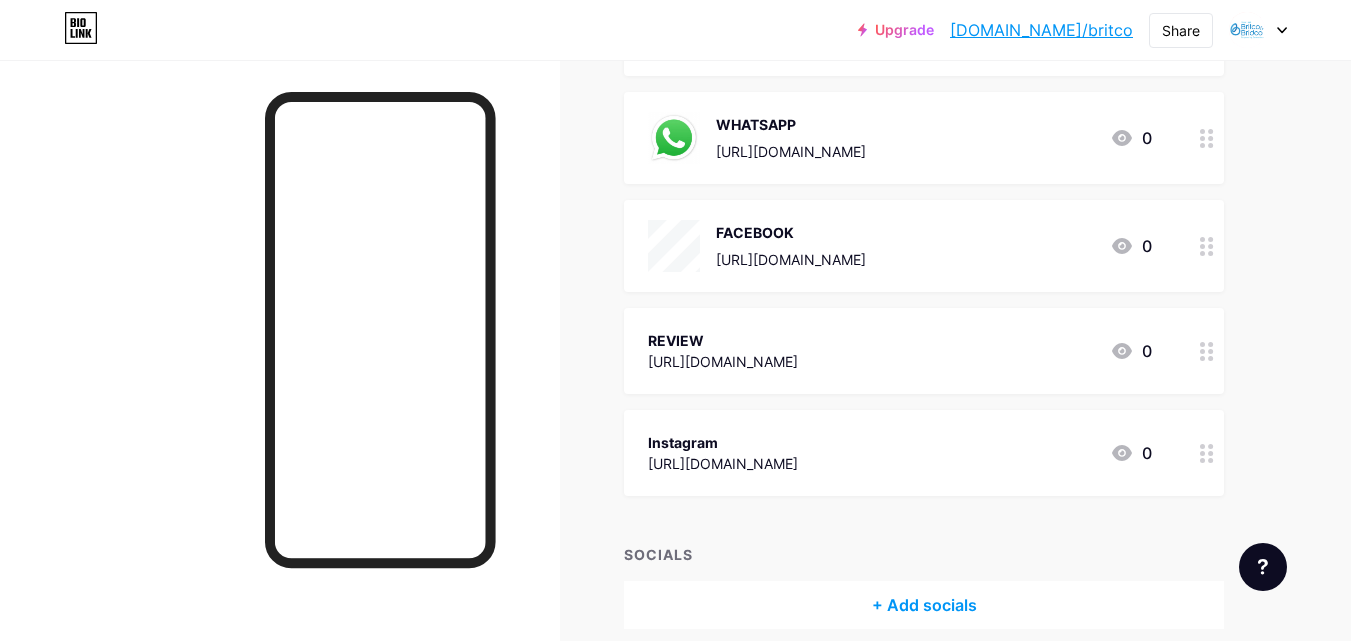 click on "REVIEW
[URL][DOMAIN_NAME]
0" at bounding box center [924, 351] 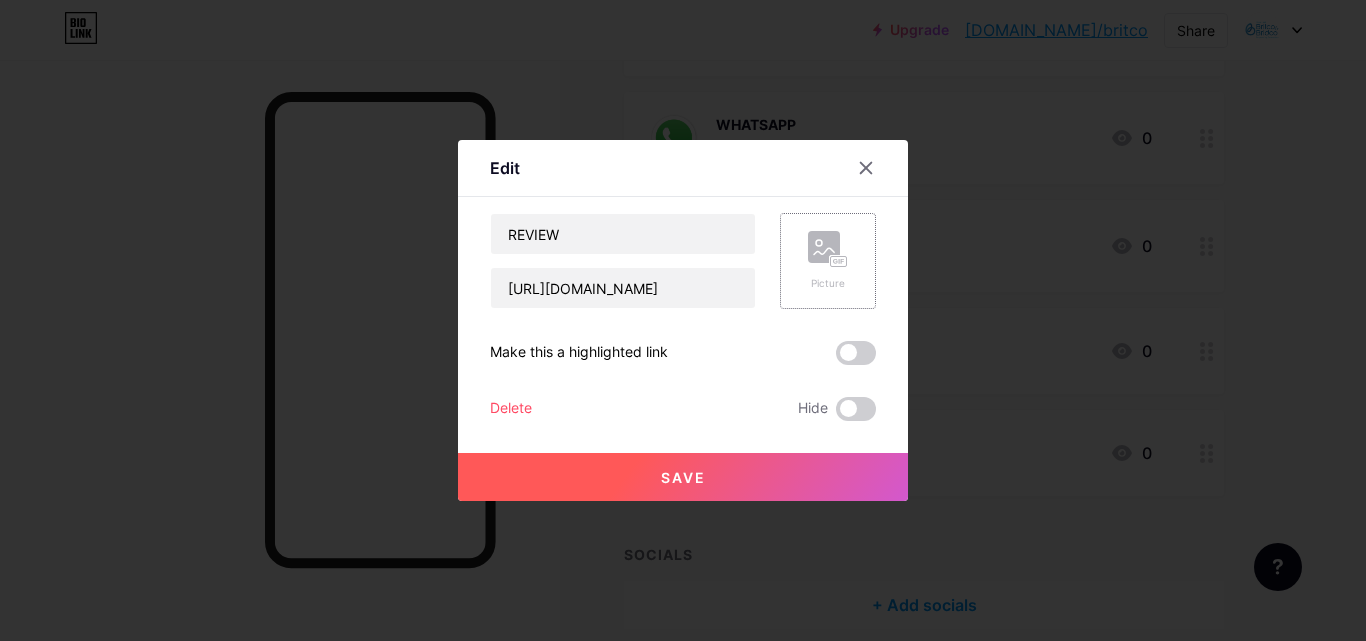 click on "Picture" at bounding box center (828, 283) 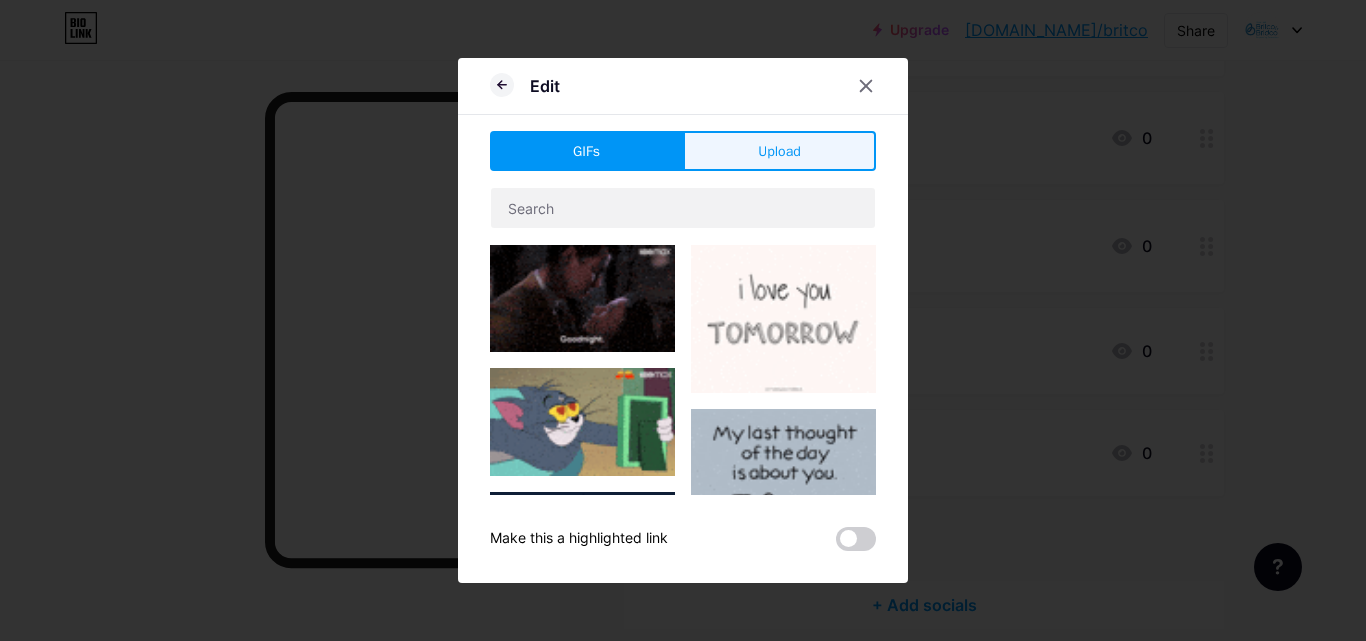 click on "Upload" at bounding box center [779, 151] 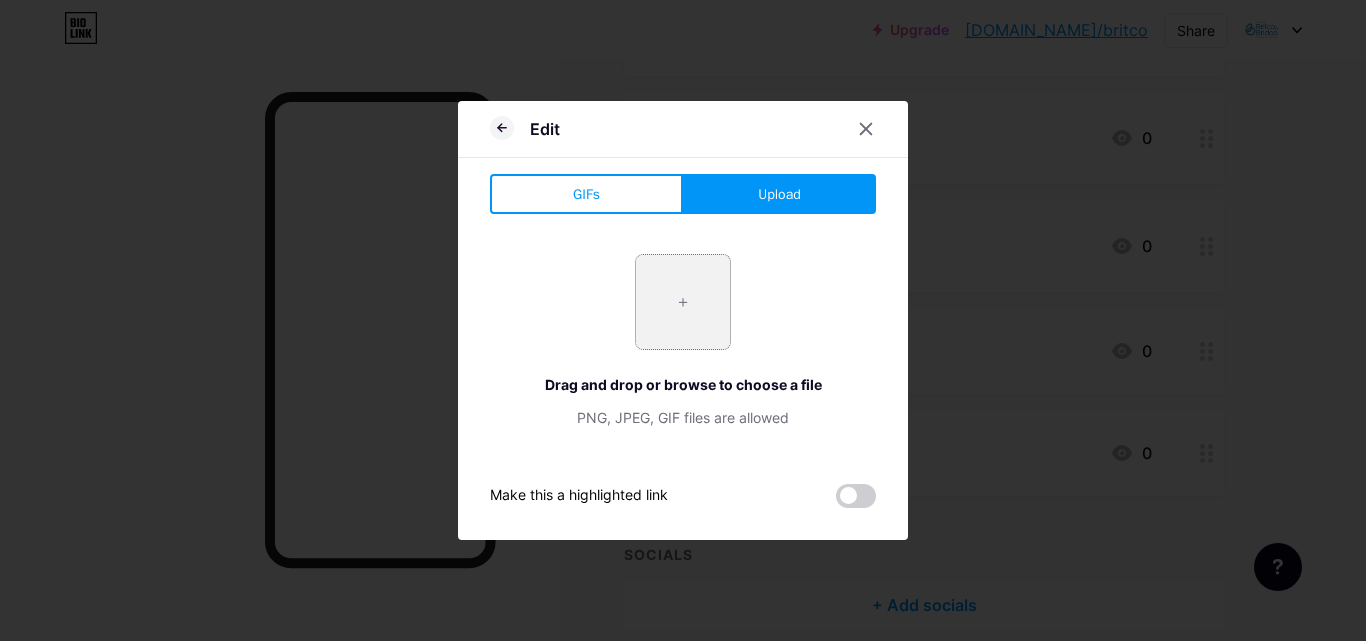 click at bounding box center (683, 302) 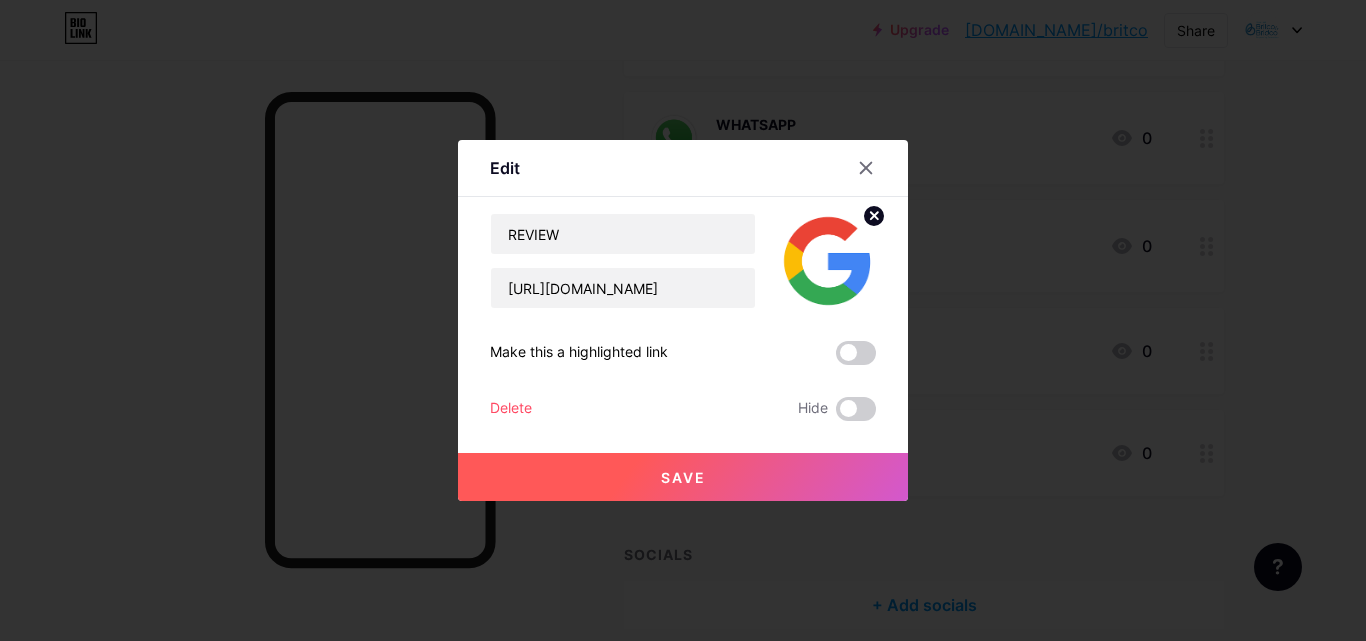 click on "Save" at bounding box center [683, 477] 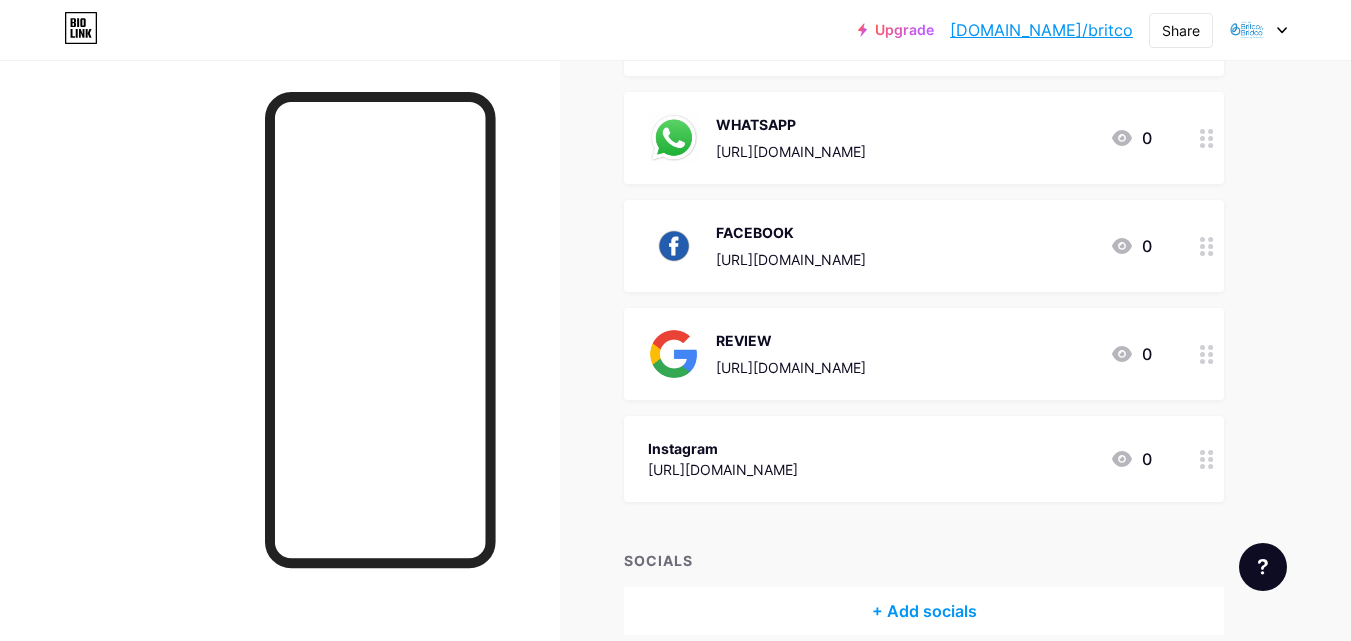 click on "Instagram" at bounding box center [723, 448] 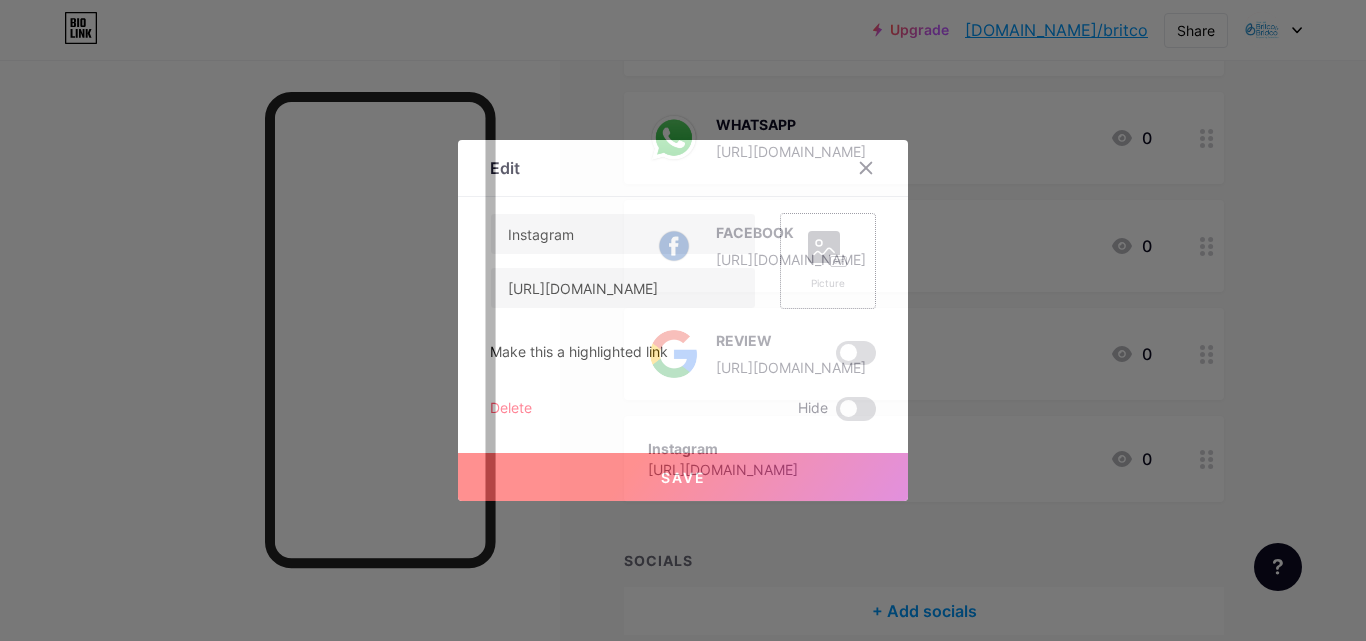 click on "Picture" at bounding box center (828, 283) 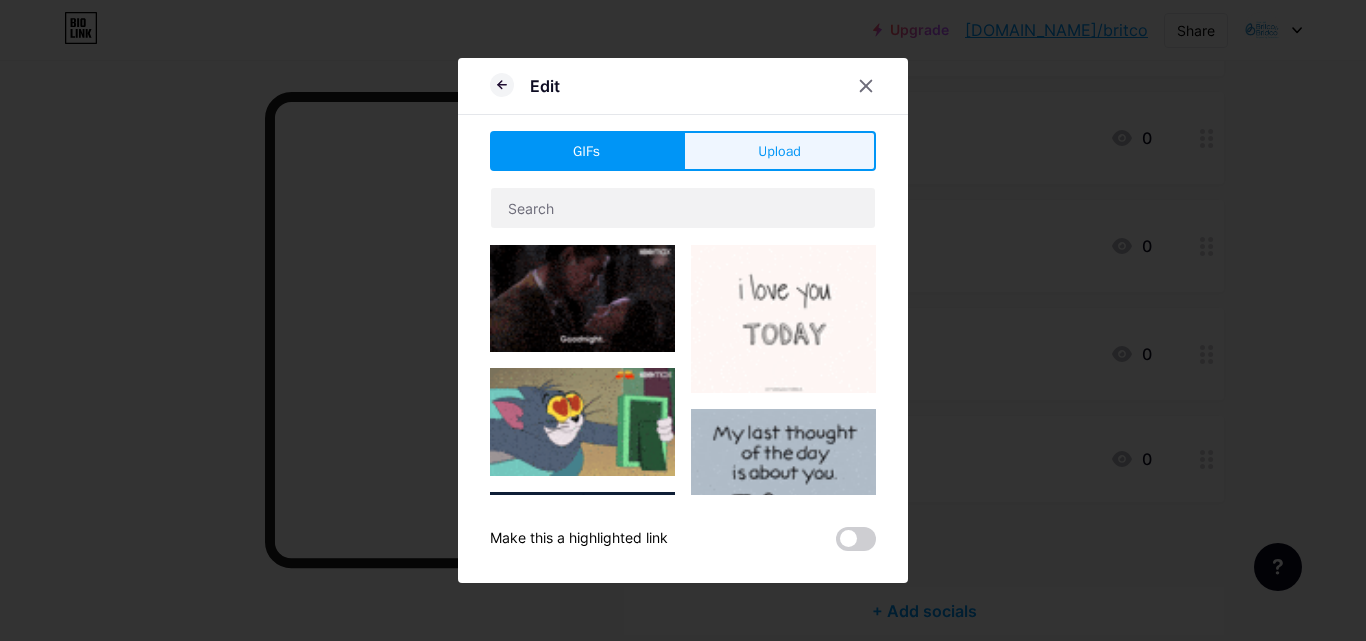 click on "Upload" at bounding box center (779, 151) 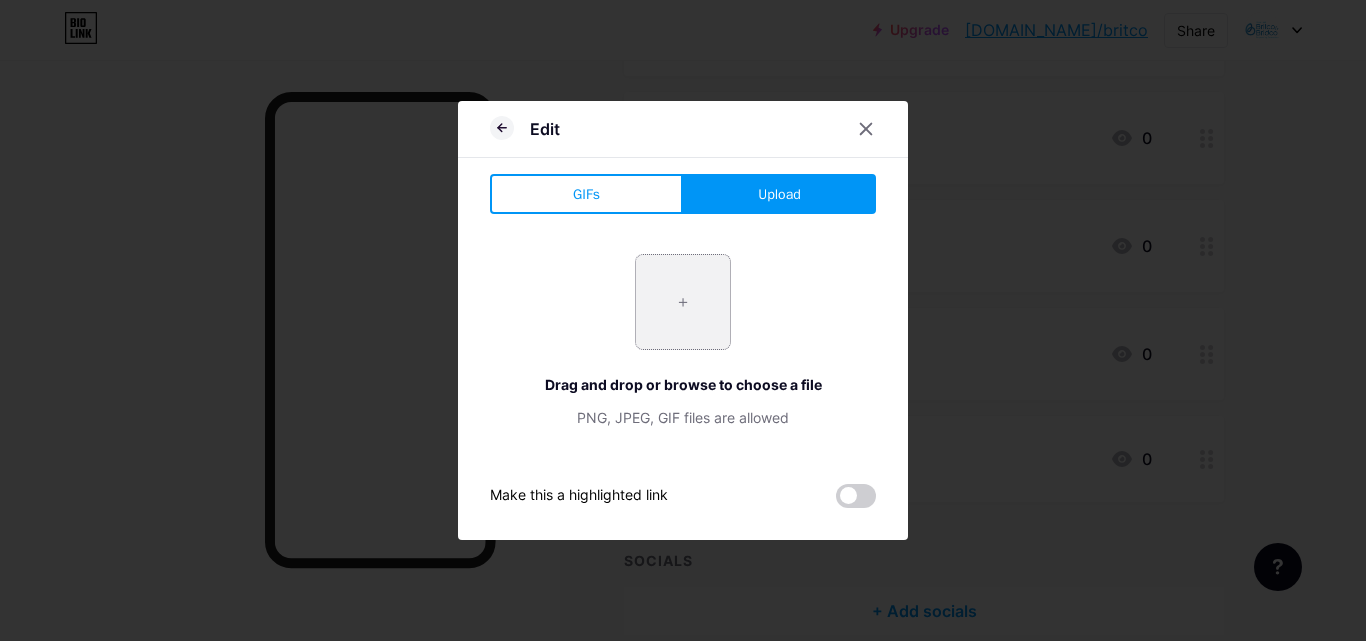 click at bounding box center [683, 302] 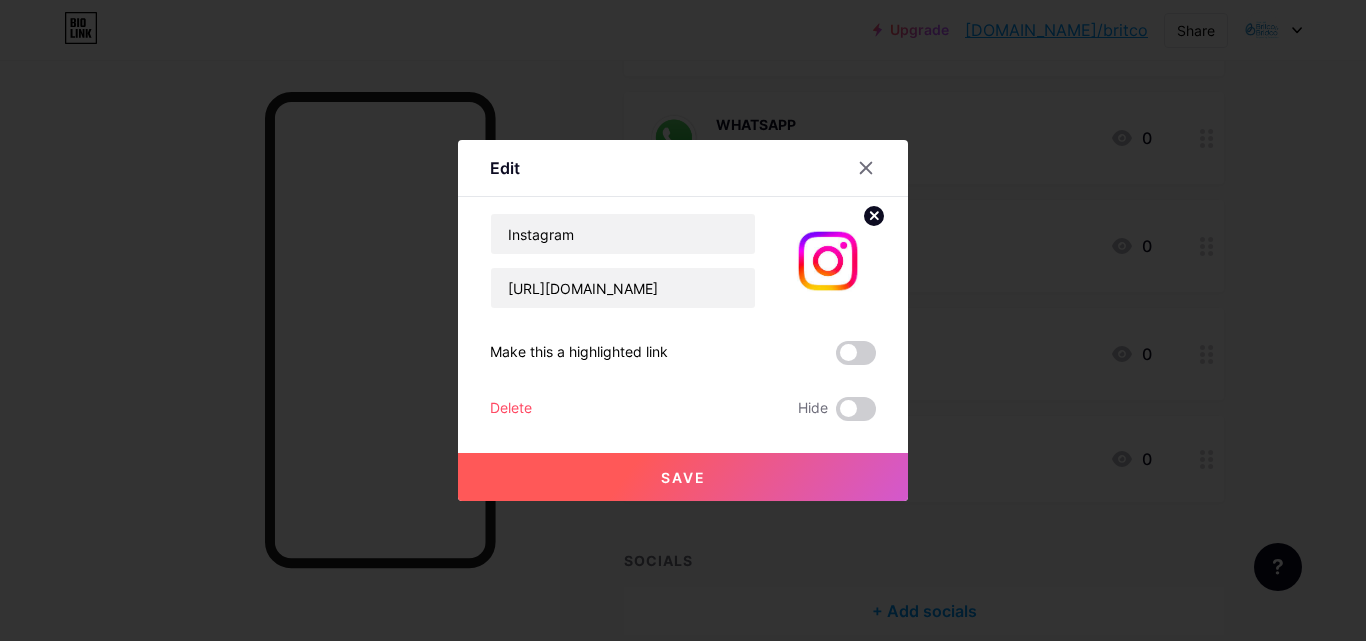 click on "Save" at bounding box center [683, 477] 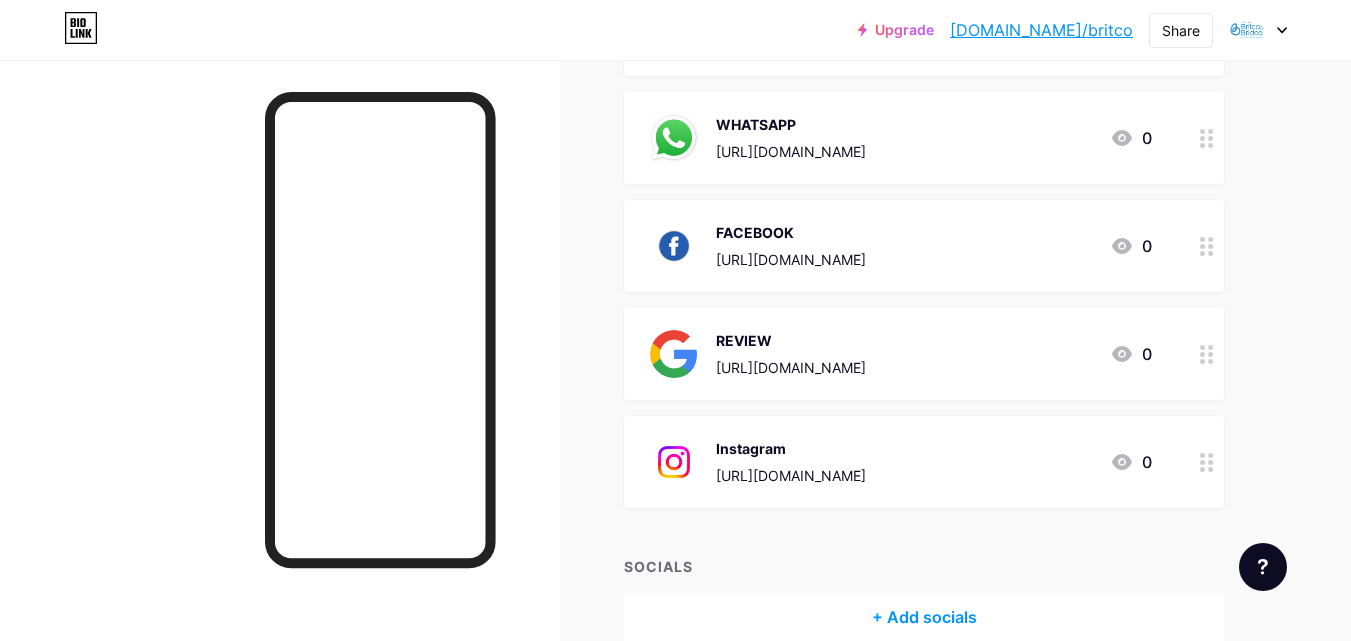 type 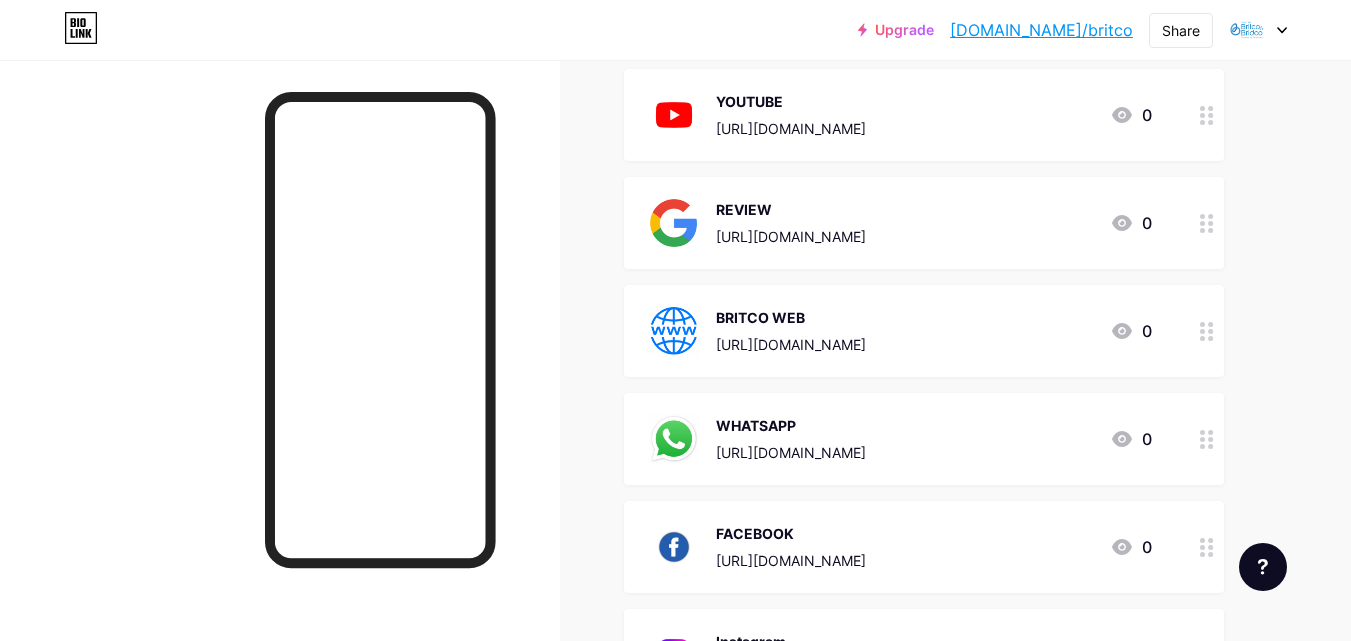 scroll, scrollTop: 241, scrollLeft: 0, axis: vertical 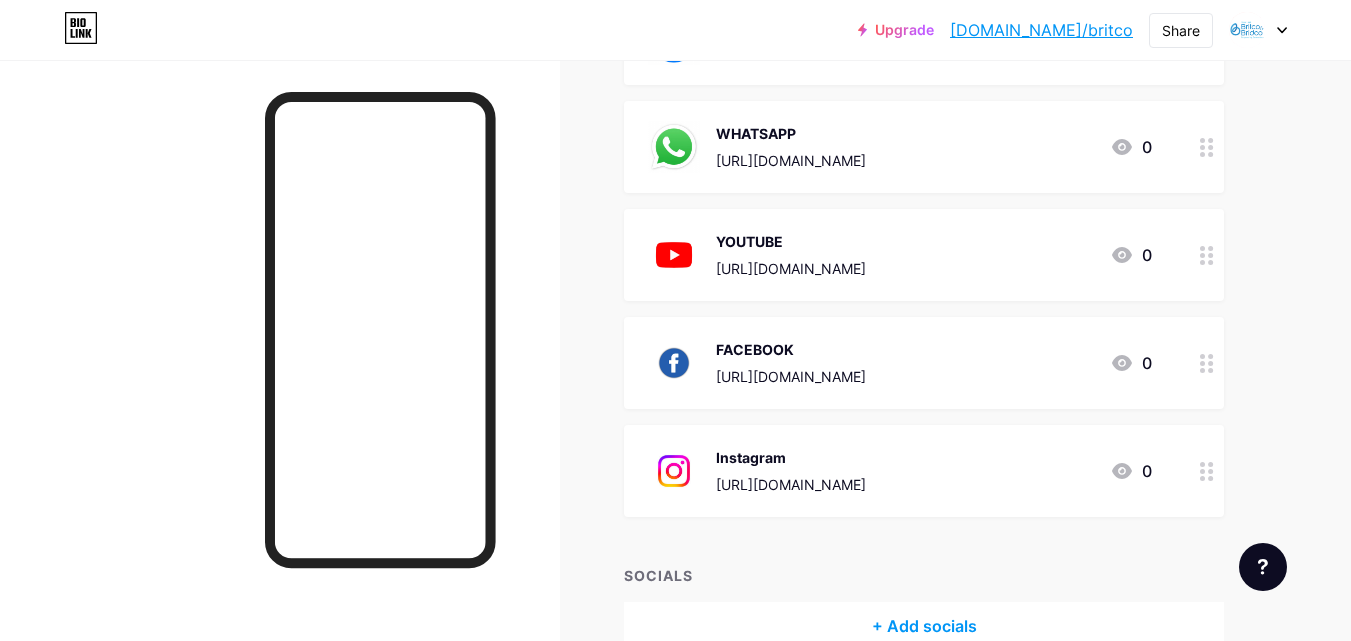 drag, startPoint x: 1186, startPoint y: 428, endPoint x: 1183, endPoint y: 395, distance: 33.13608 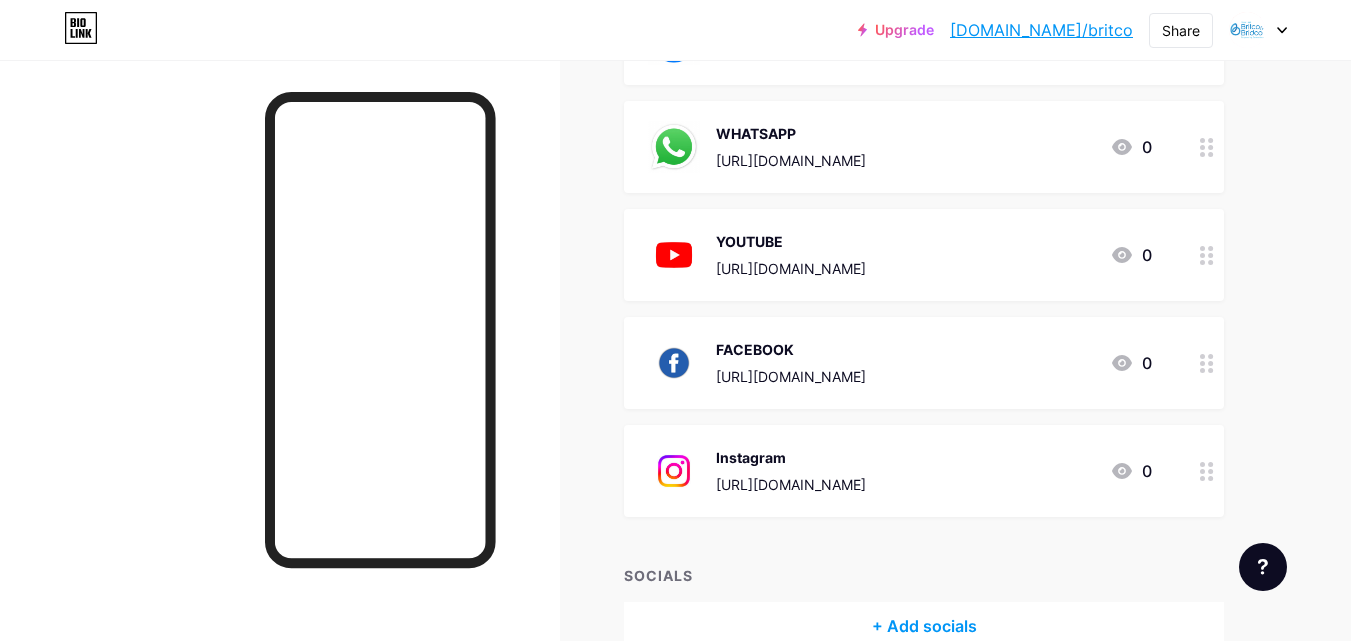 click on "REVIEW
[URL][DOMAIN_NAME]
0
BRITCO WEB
[URL][DOMAIN_NAME]
0
WHATSAPP
[URL][DOMAIN_NAME]
0
YOUTUBE
[URL][DOMAIN_NAME]
0
FACEBOOK
[URL][DOMAIN_NAME]
0
Instagram
[URL][DOMAIN_NAME]
0" at bounding box center [924, 201] 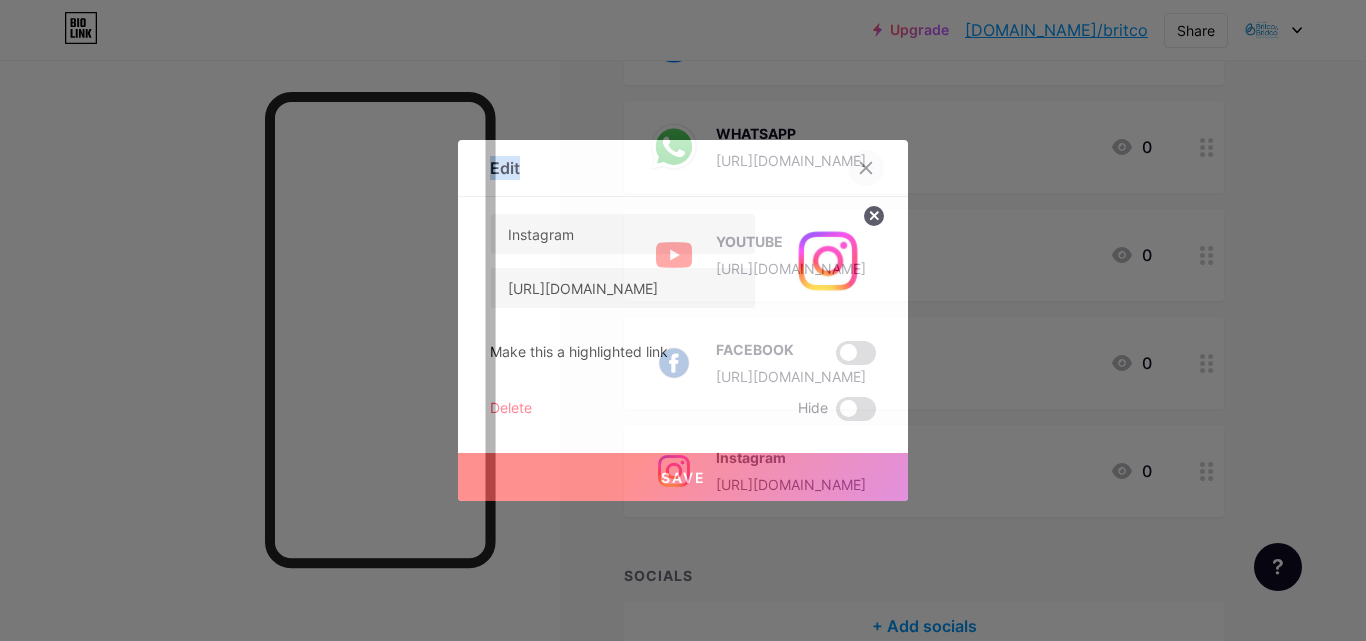 drag, startPoint x: 916, startPoint y: 220, endPoint x: 854, endPoint y: 164, distance: 83.546394 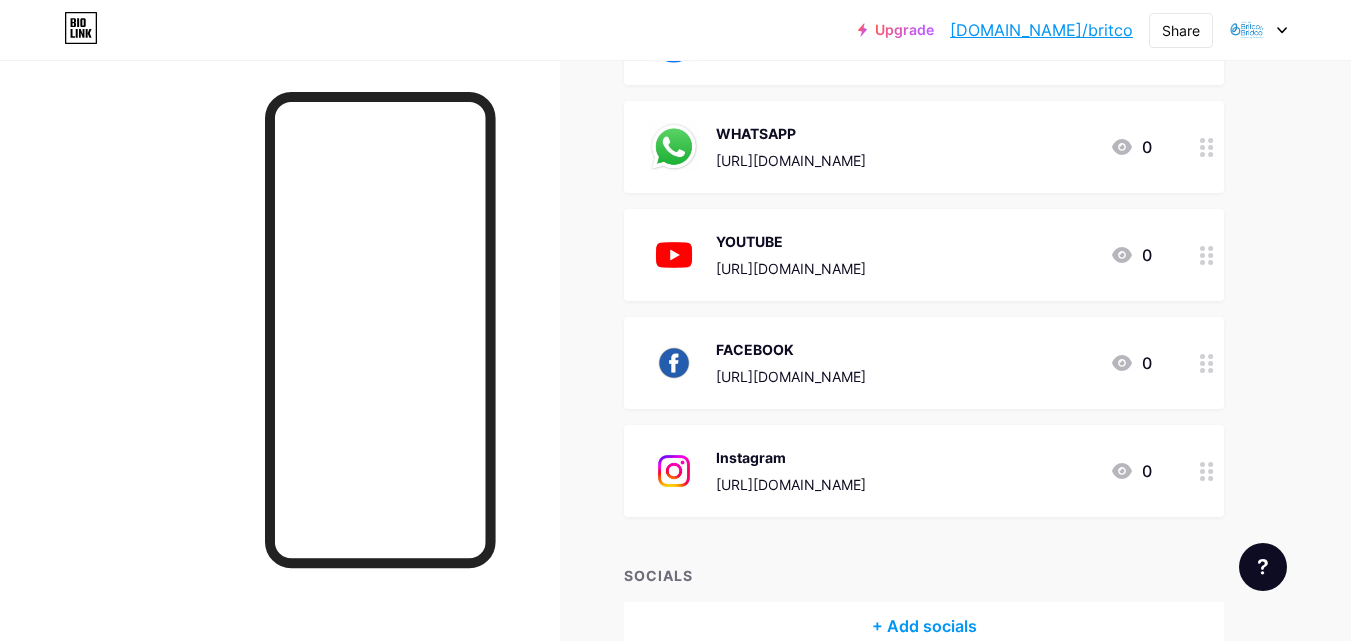 click on "YOUTUBE
[URL][DOMAIN_NAME]
0" at bounding box center (924, 255) 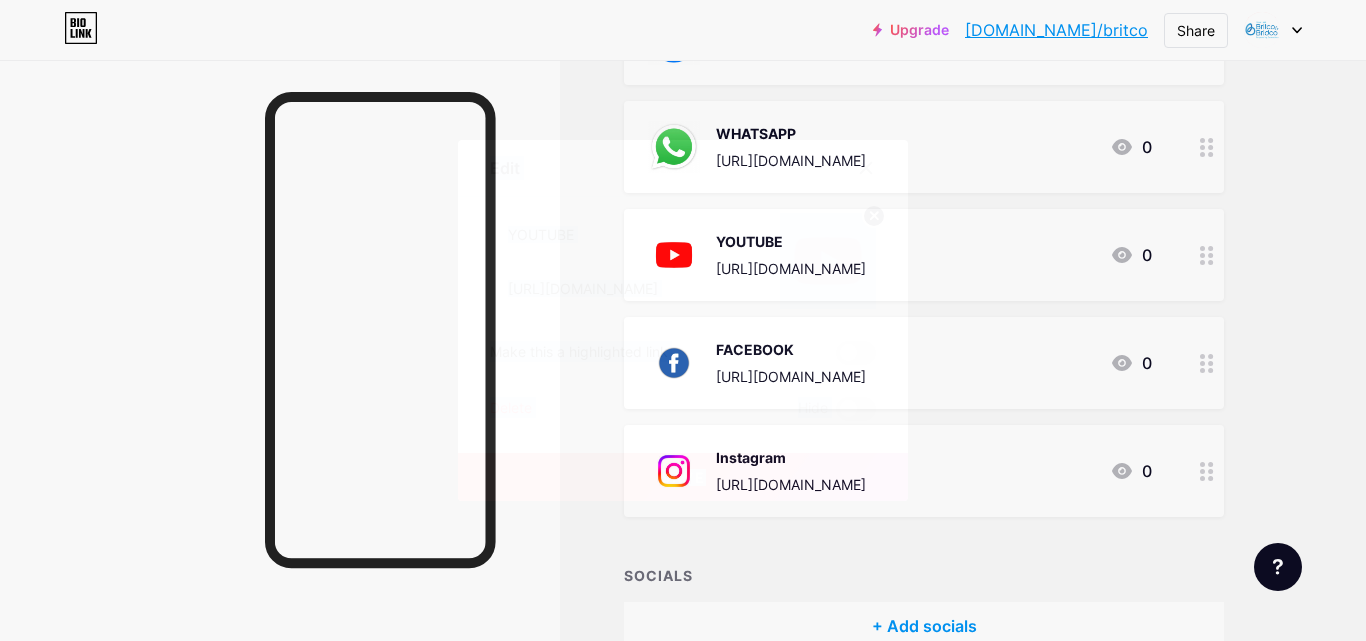 click at bounding box center (683, 320) 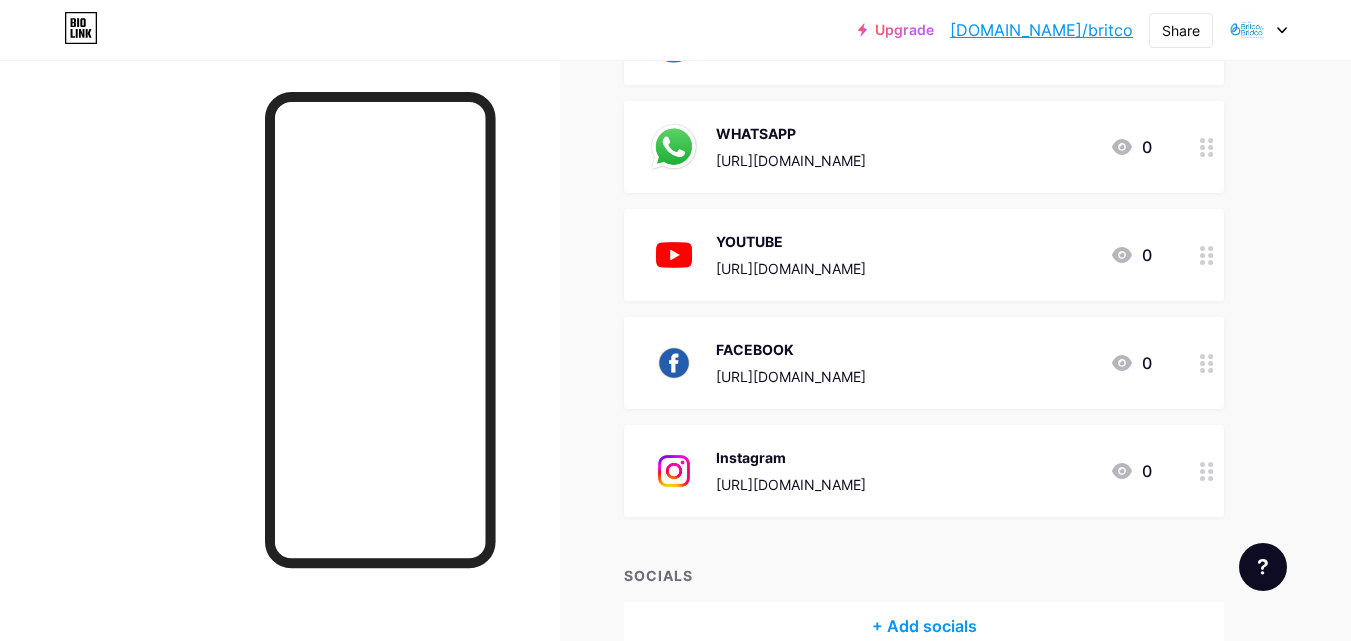 drag, startPoint x: 1022, startPoint y: 317, endPoint x: 1106, endPoint y: 416, distance: 129.8345 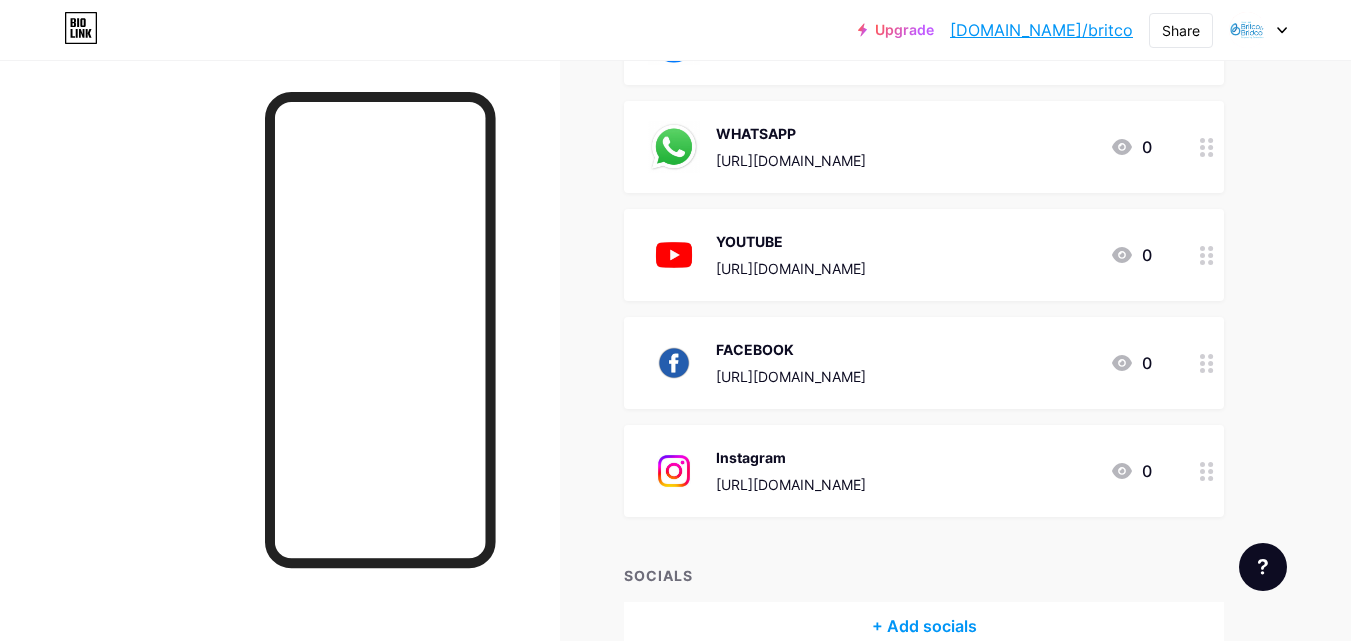 click 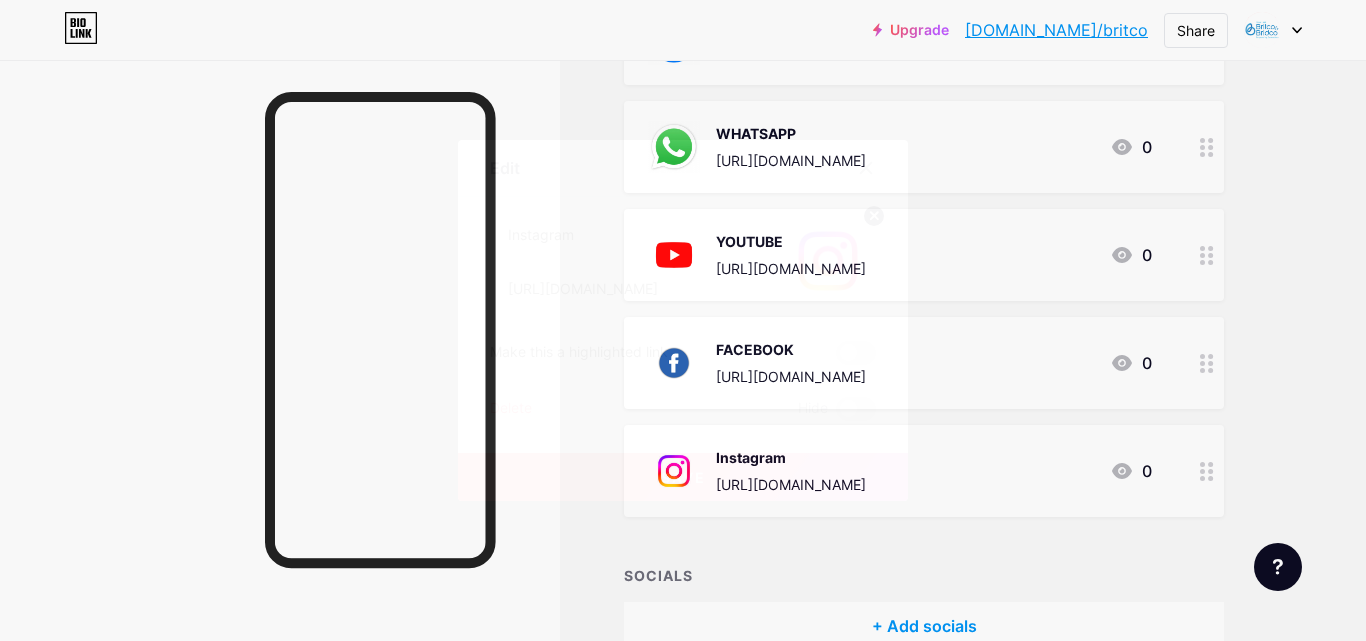 drag, startPoint x: 1210, startPoint y: 461, endPoint x: 1167, endPoint y: 373, distance: 97.94386 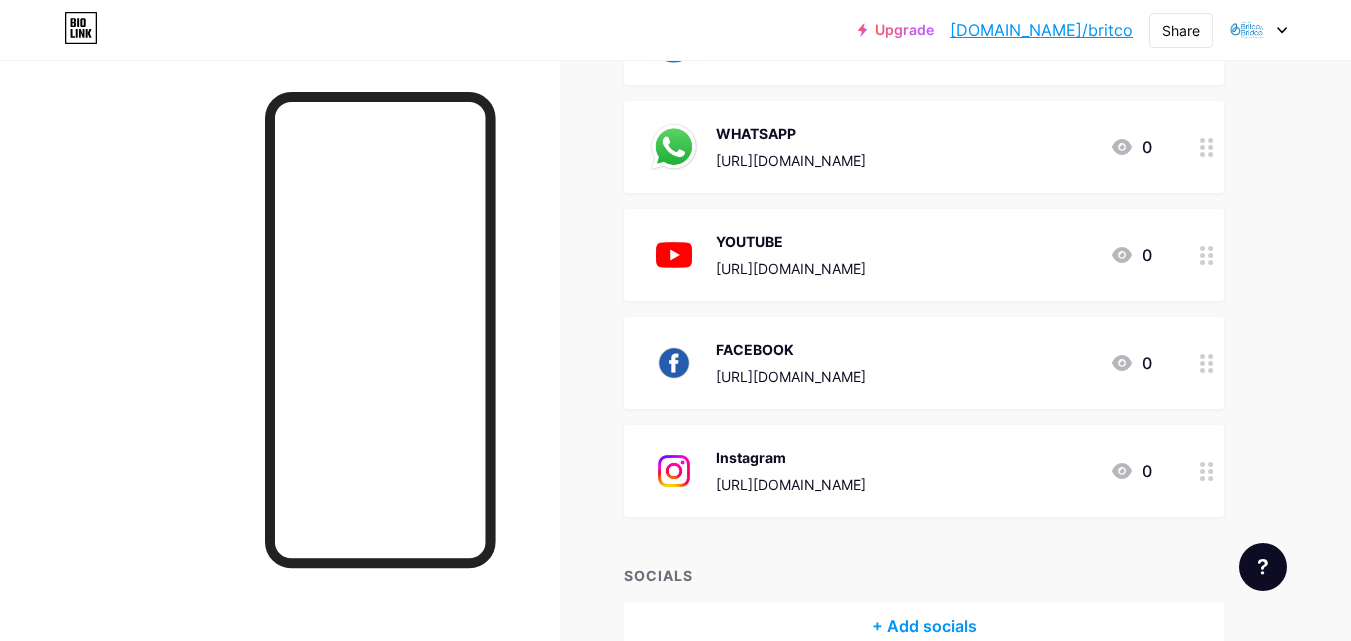 click on "Instagram
[URL][DOMAIN_NAME]
0" at bounding box center (924, 471) 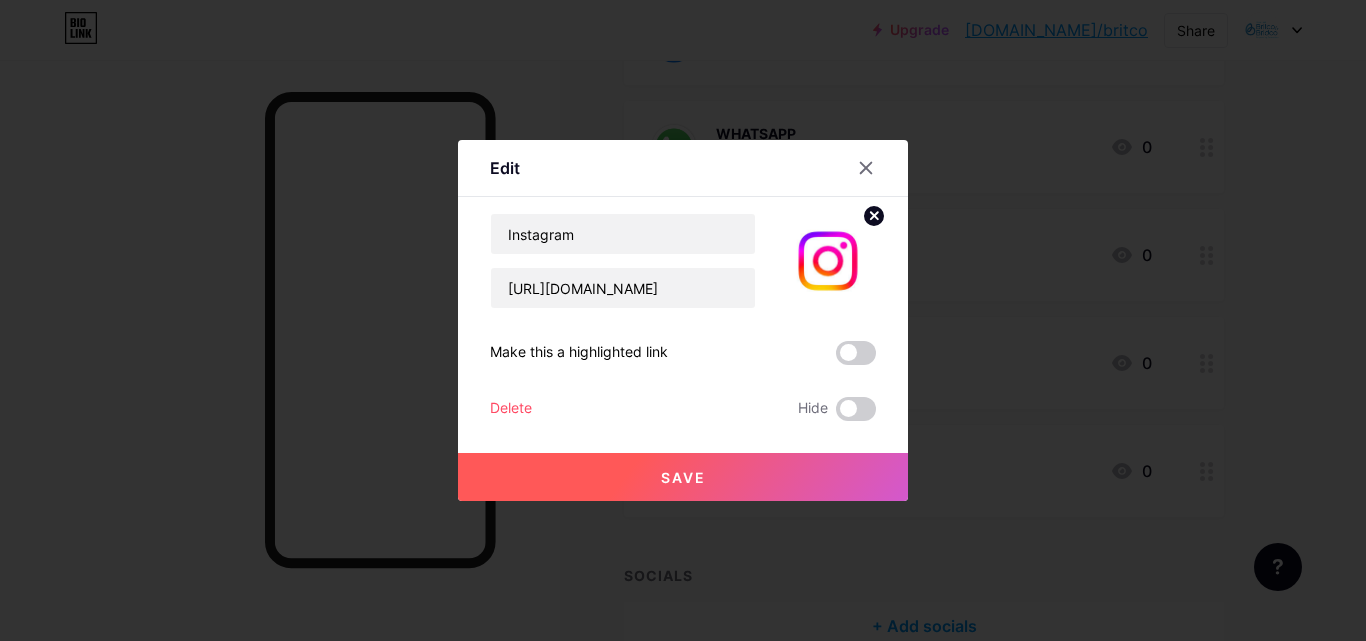 click at bounding box center (683, 320) 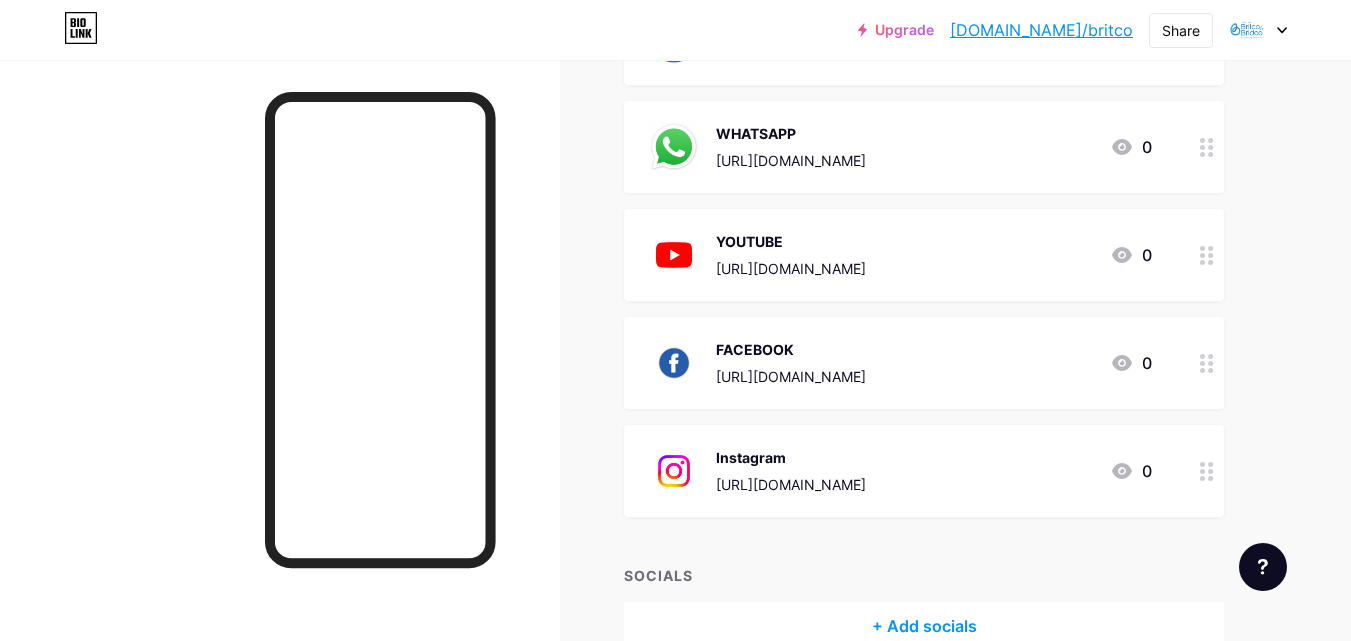 click at bounding box center [1207, 471] 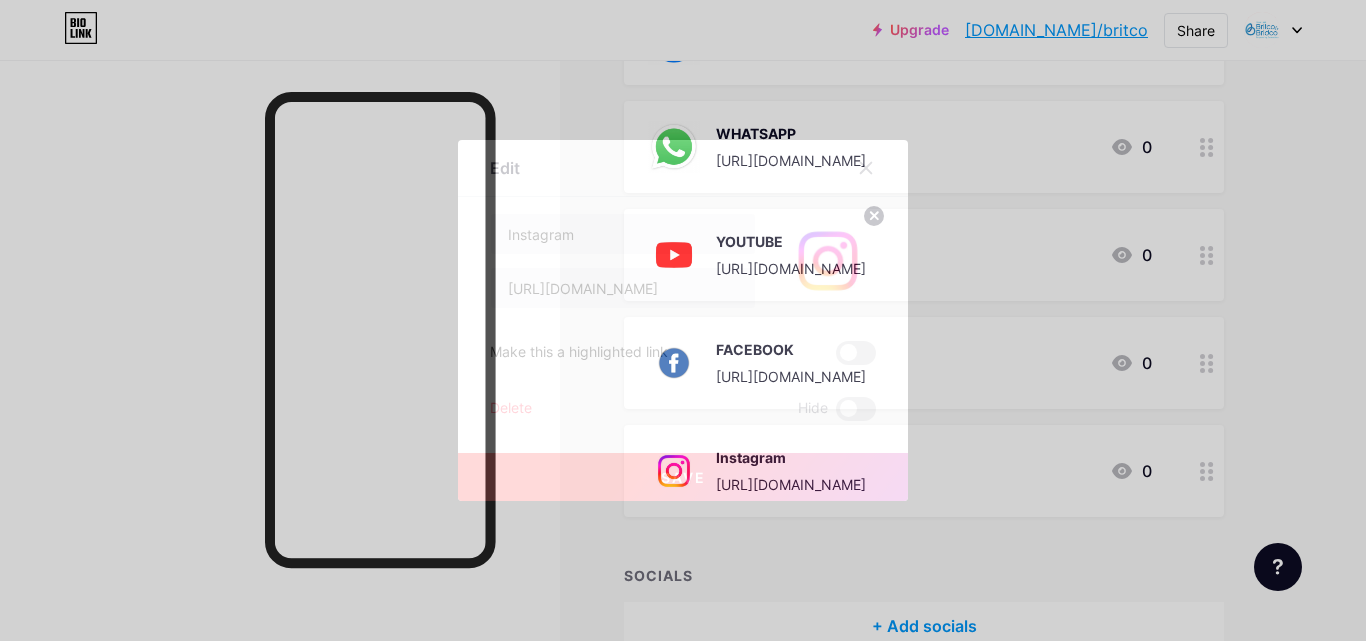 click at bounding box center (683, 320) 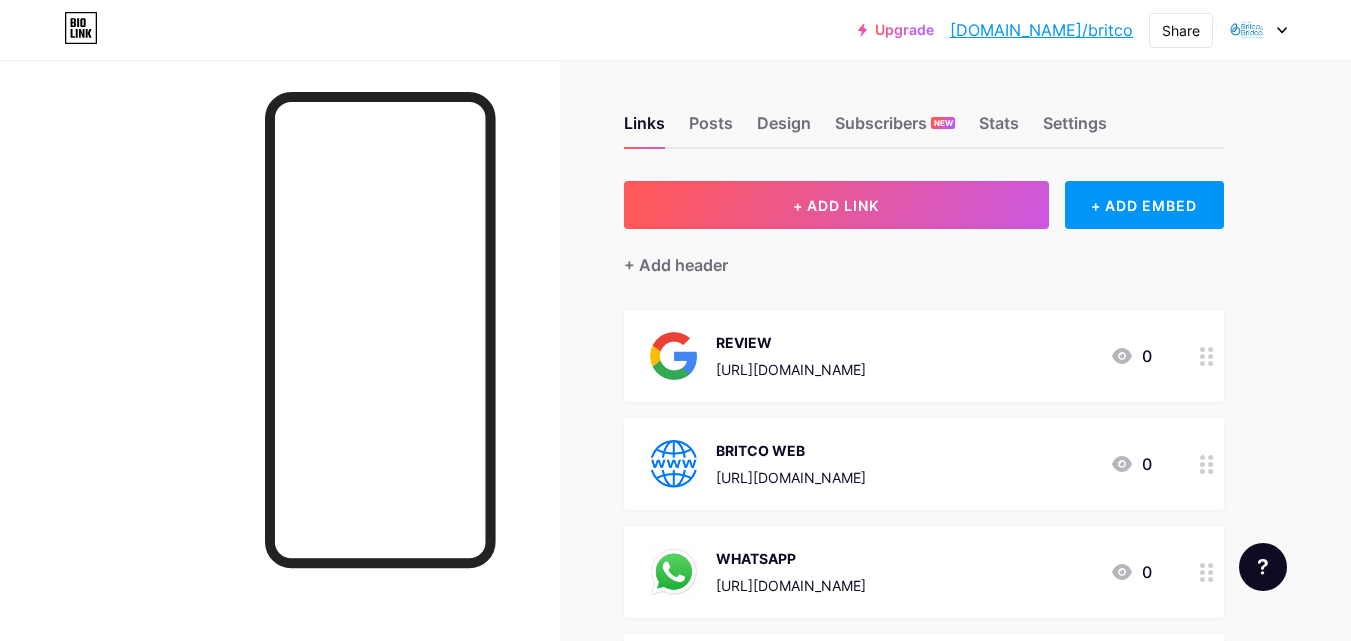 scroll, scrollTop: 0, scrollLeft: 0, axis: both 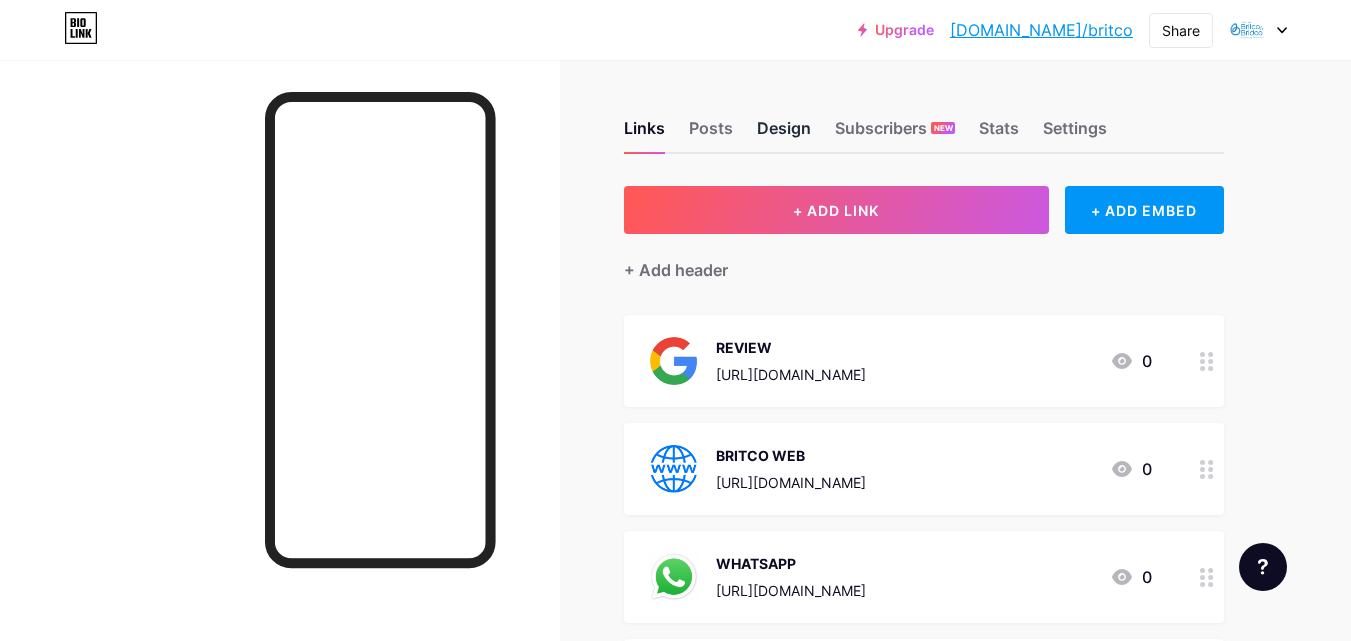 click on "Design" at bounding box center (784, 134) 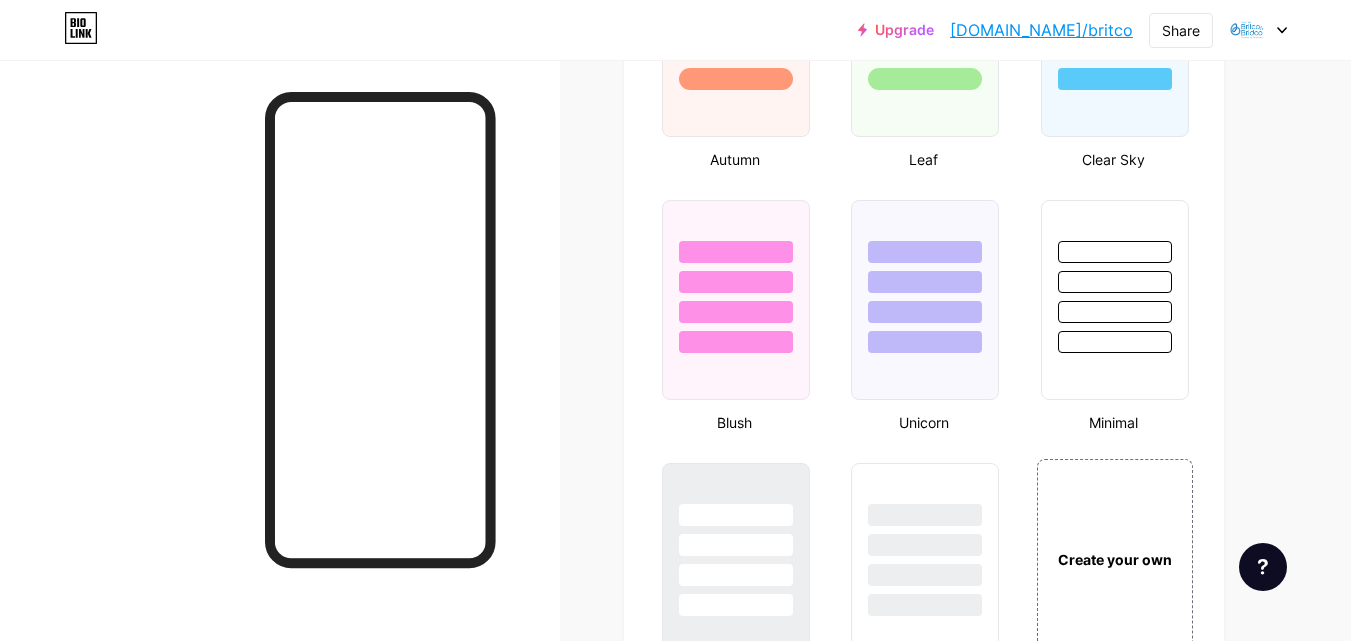 scroll, scrollTop: 1959, scrollLeft: 0, axis: vertical 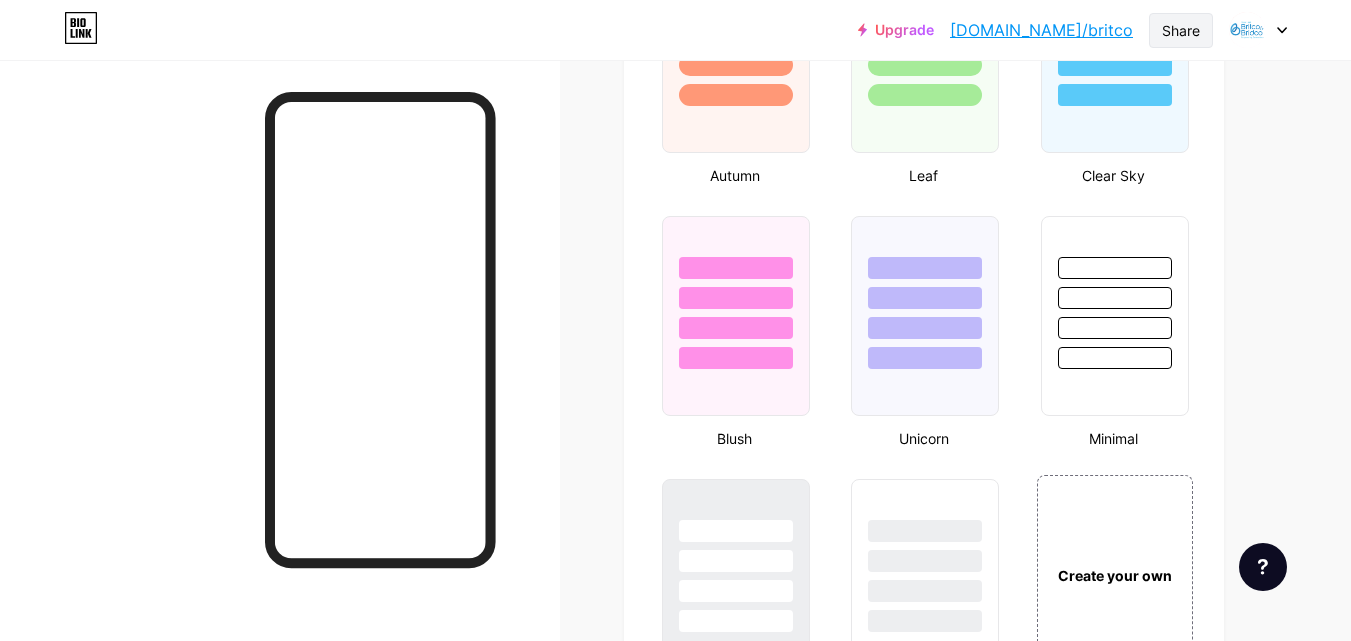 click on "Share" at bounding box center [1181, 30] 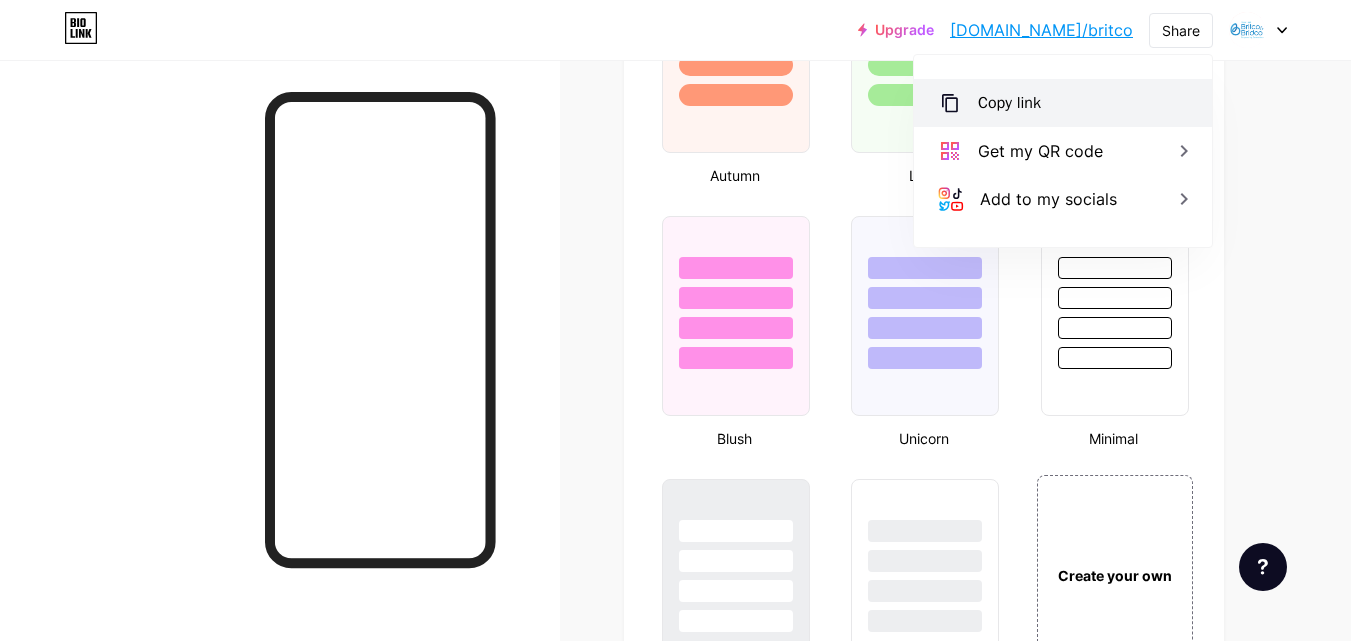 click on "Copy link" at bounding box center (1063, 103) 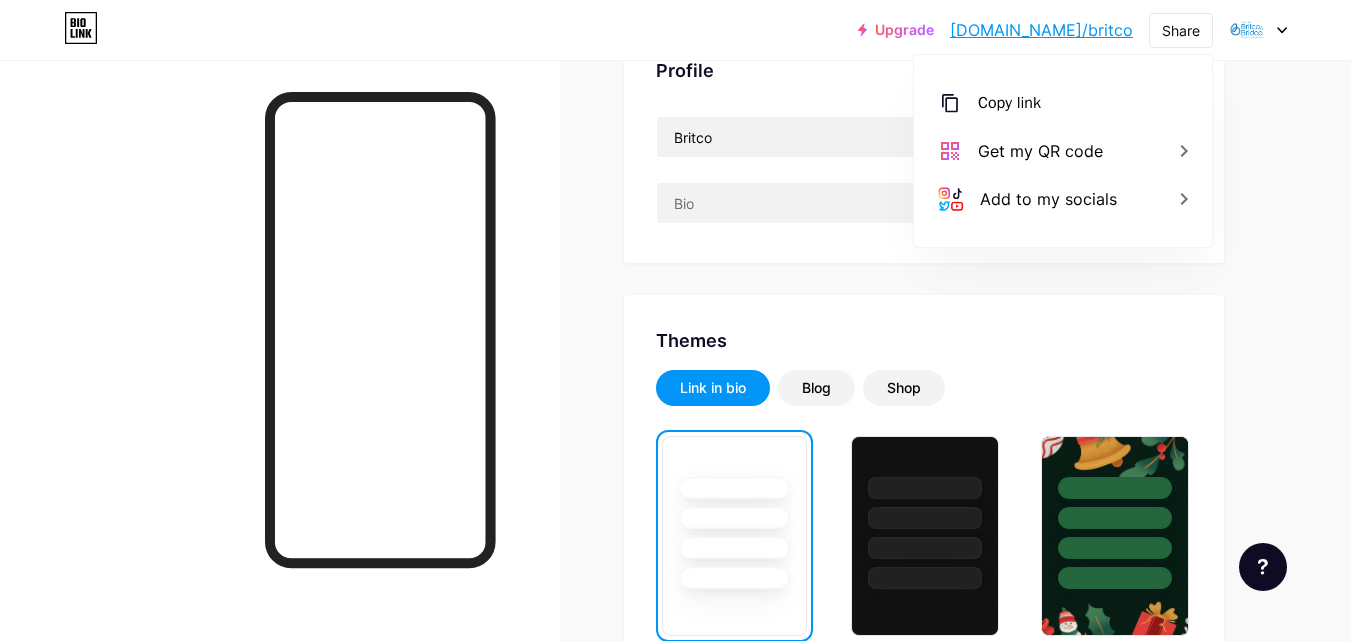 scroll, scrollTop: 0, scrollLeft: 0, axis: both 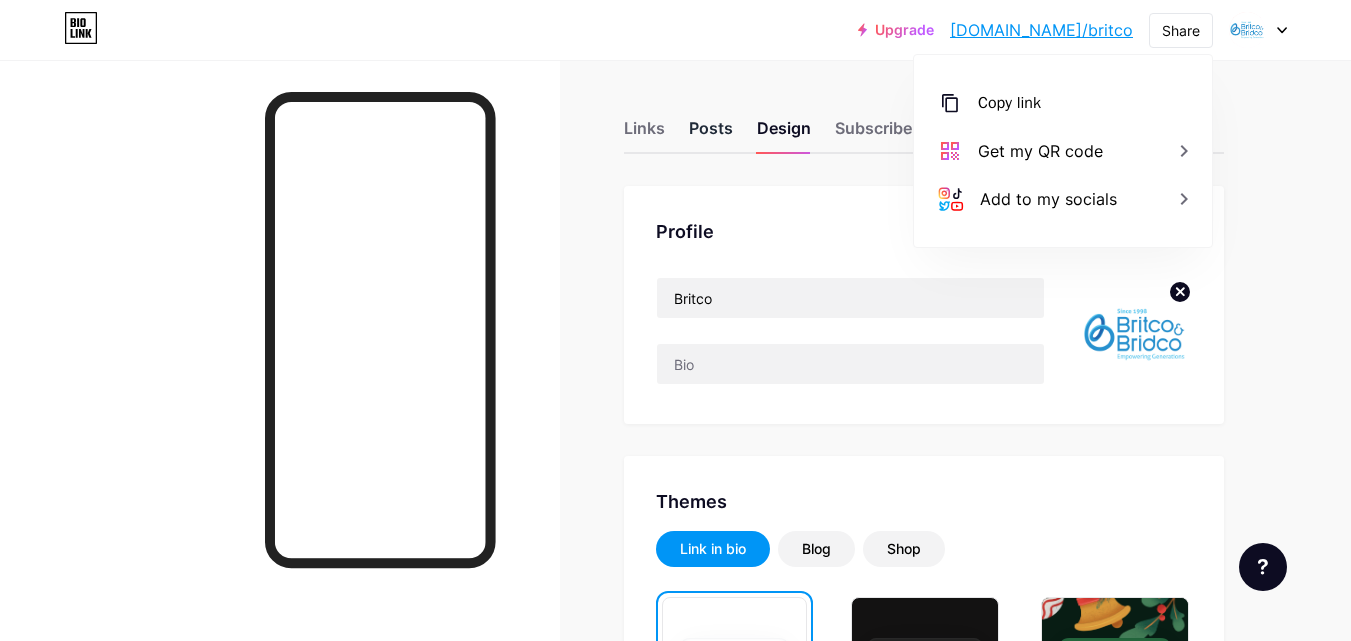 click on "Posts" at bounding box center [711, 134] 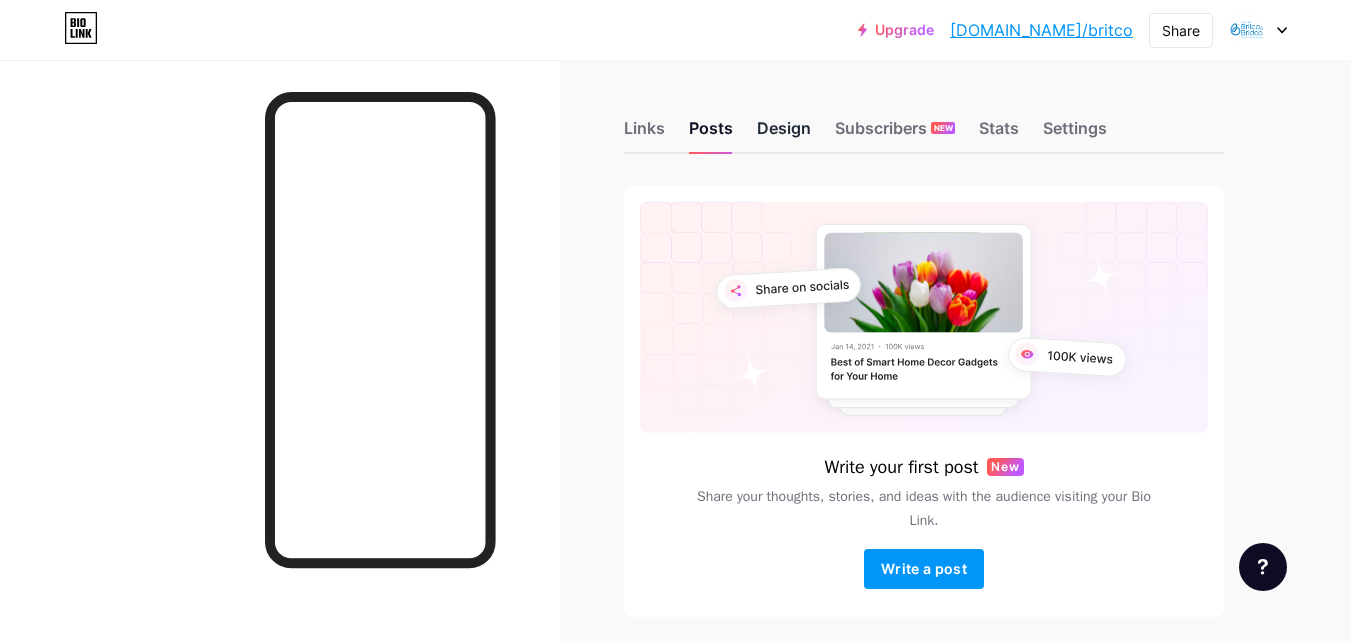 click on "Design" at bounding box center (784, 134) 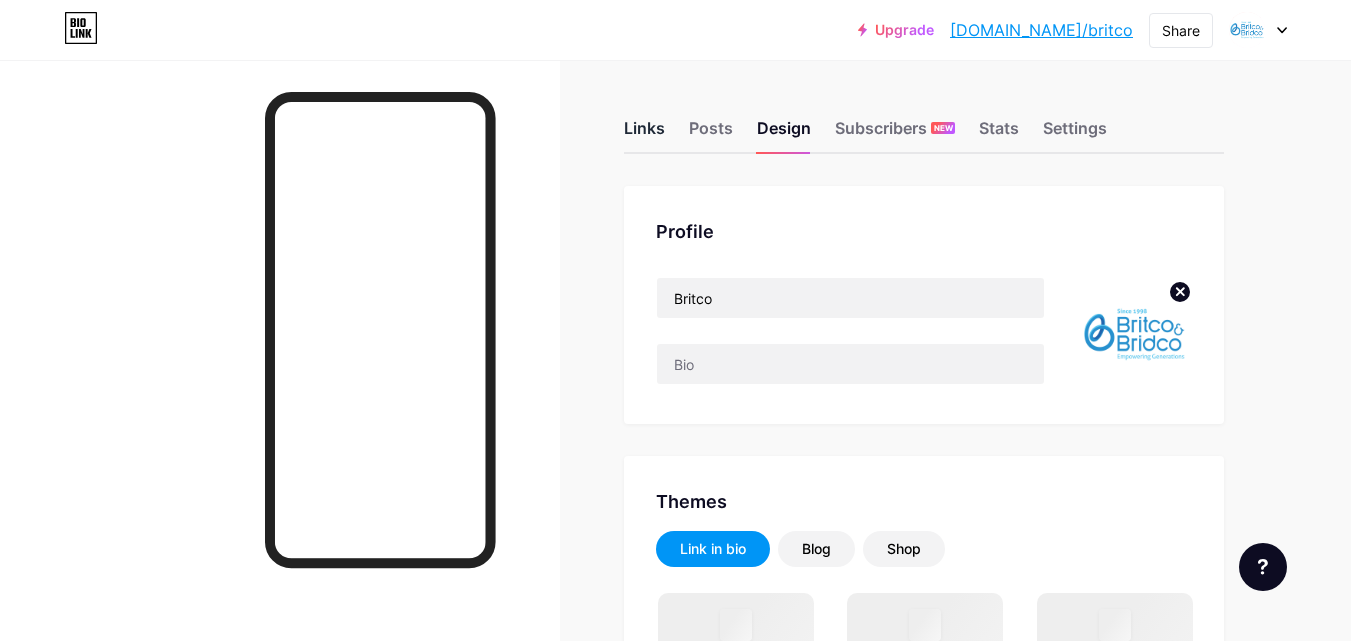 click on "Links" at bounding box center [644, 134] 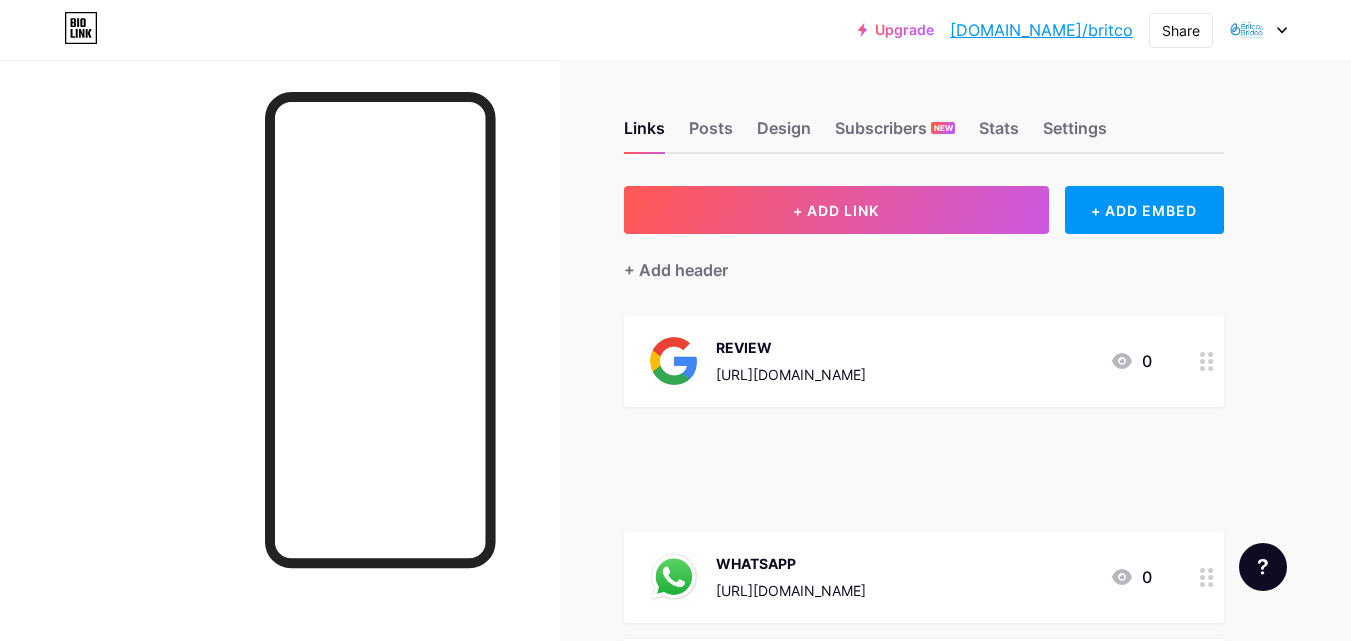 type 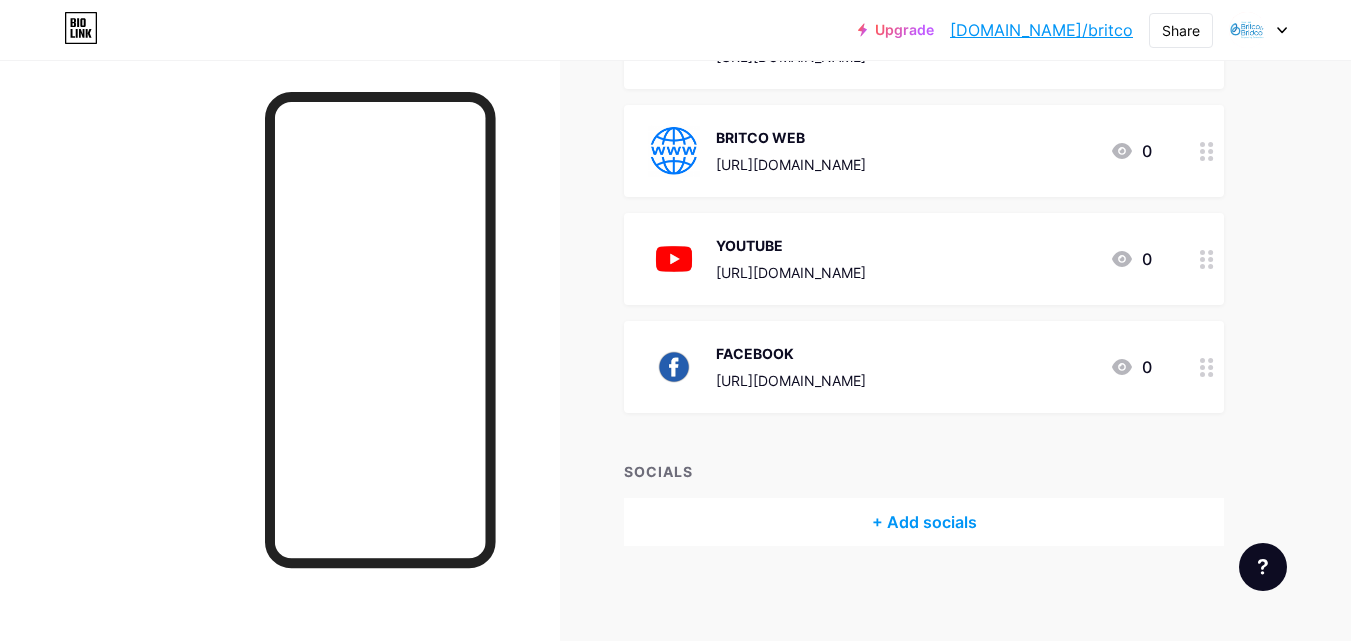 scroll, scrollTop: 538, scrollLeft: 0, axis: vertical 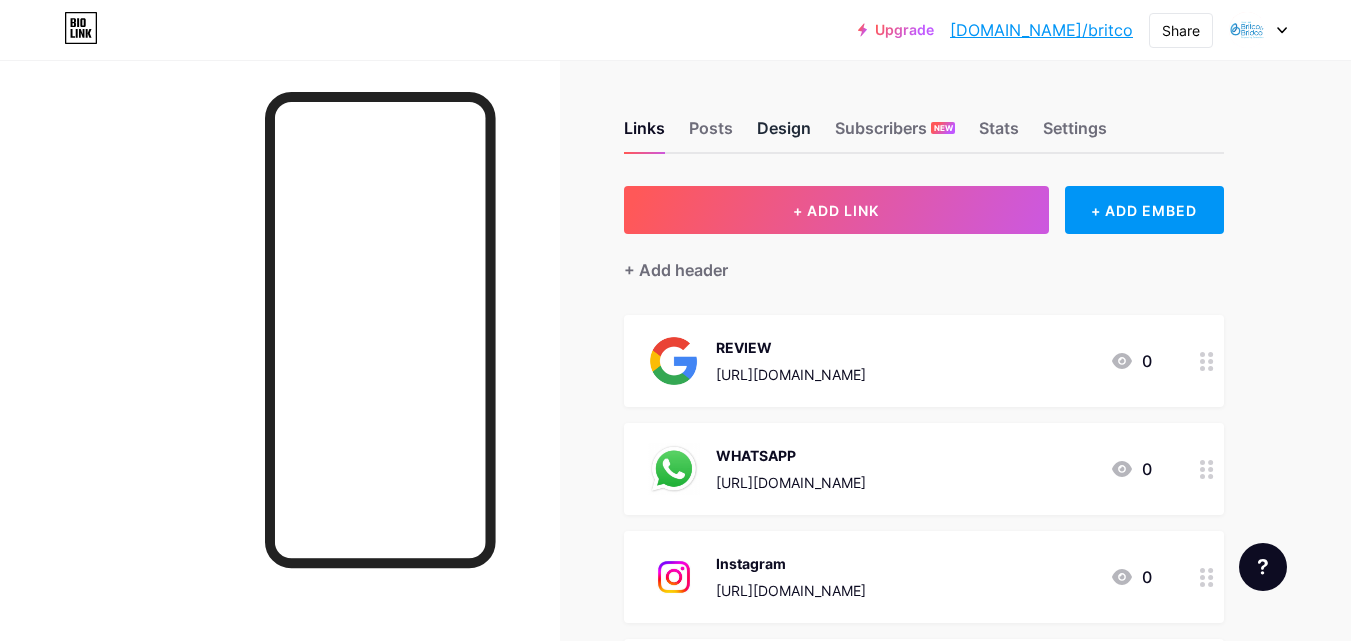 click on "Design" at bounding box center [784, 134] 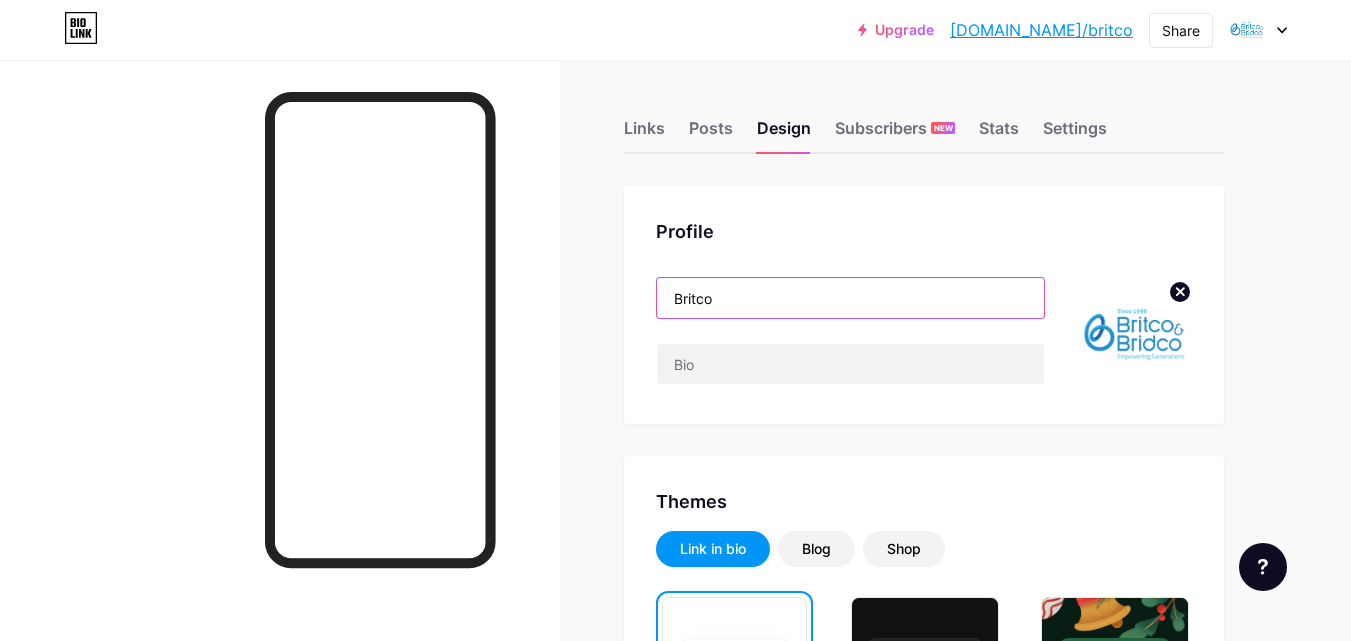 click on "Britco" at bounding box center (850, 298) 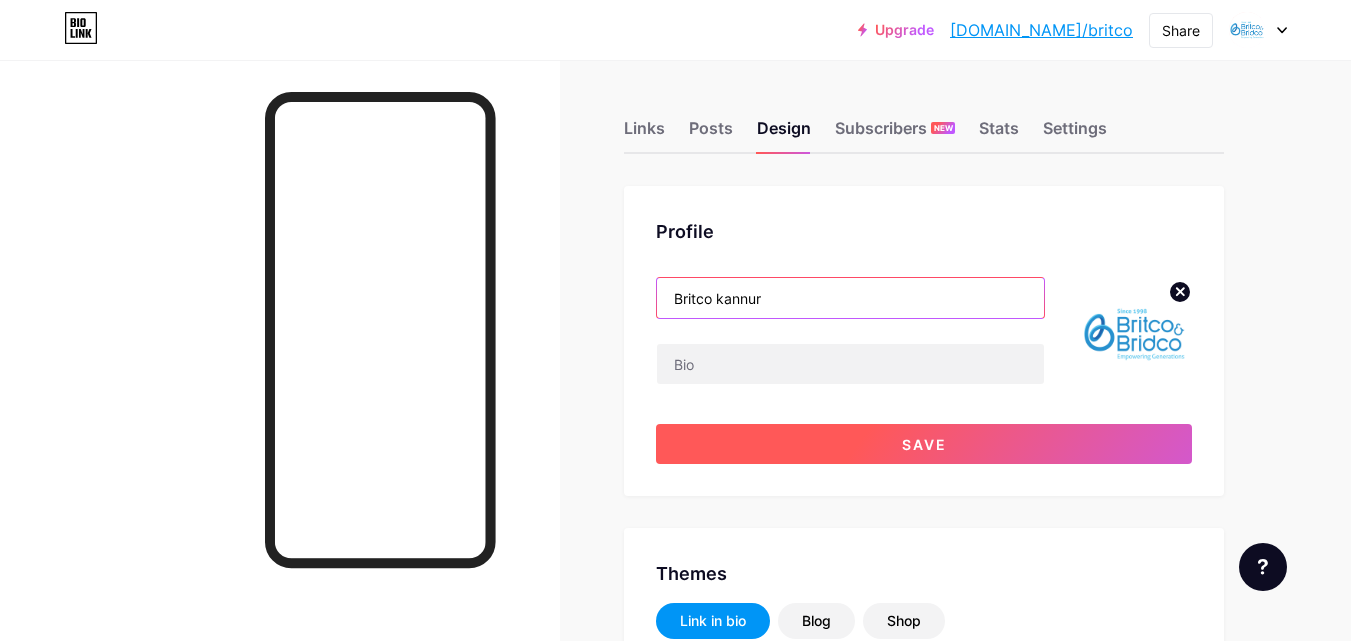 type on "Britco kannur" 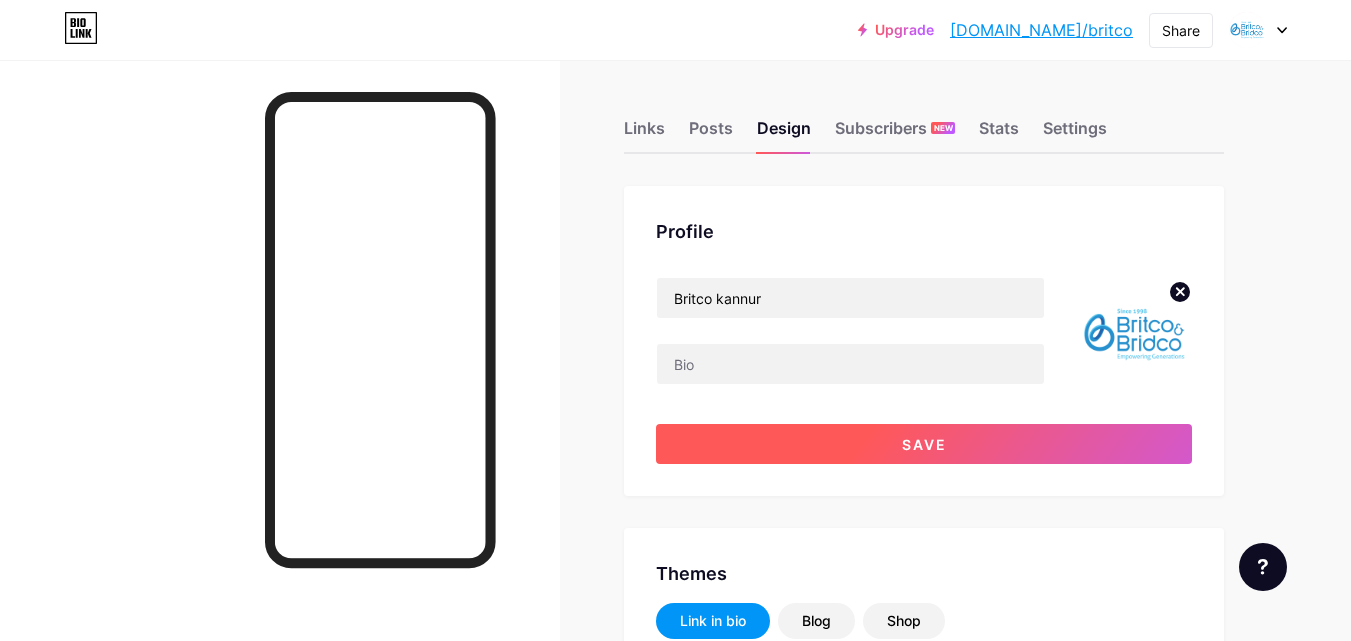 click on "Save" at bounding box center (924, 444) 